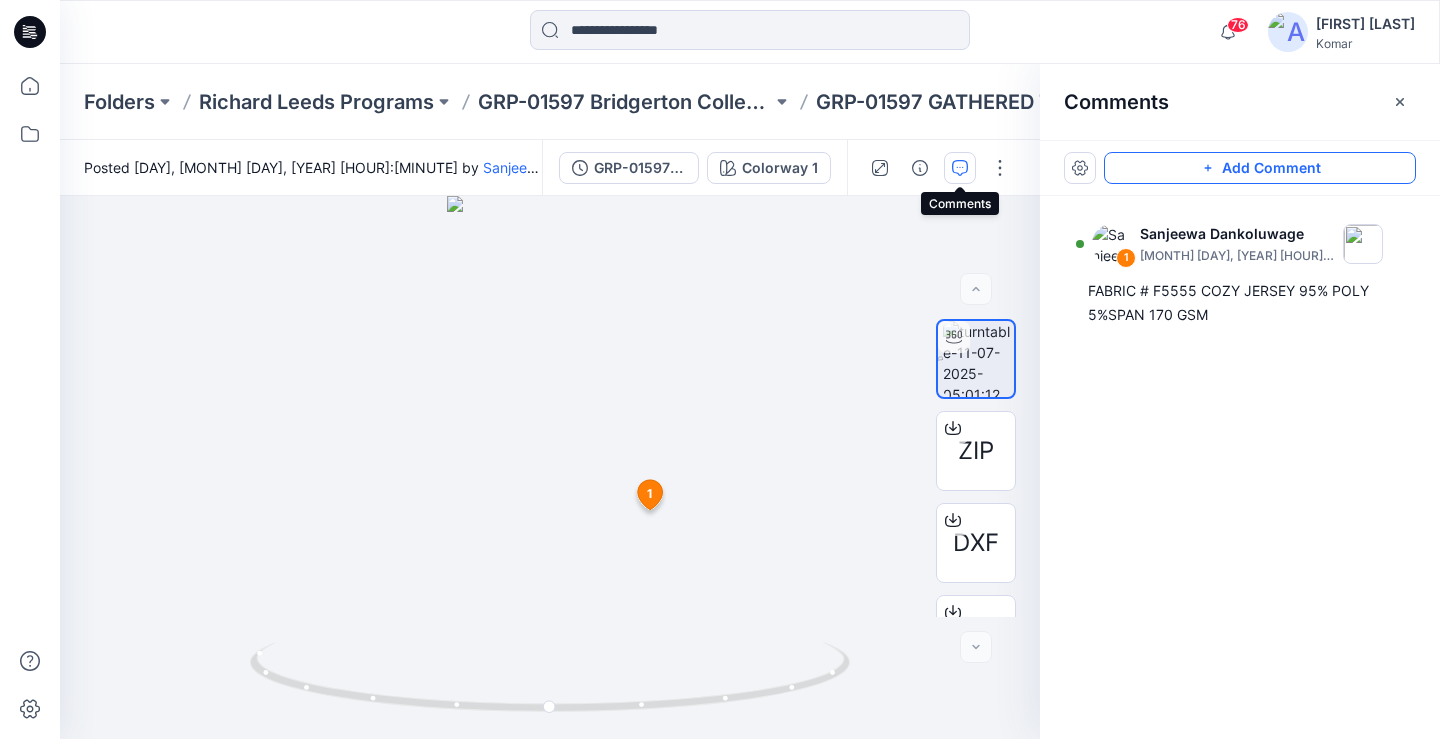 scroll, scrollTop: 0, scrollLeft: 0, axis: both 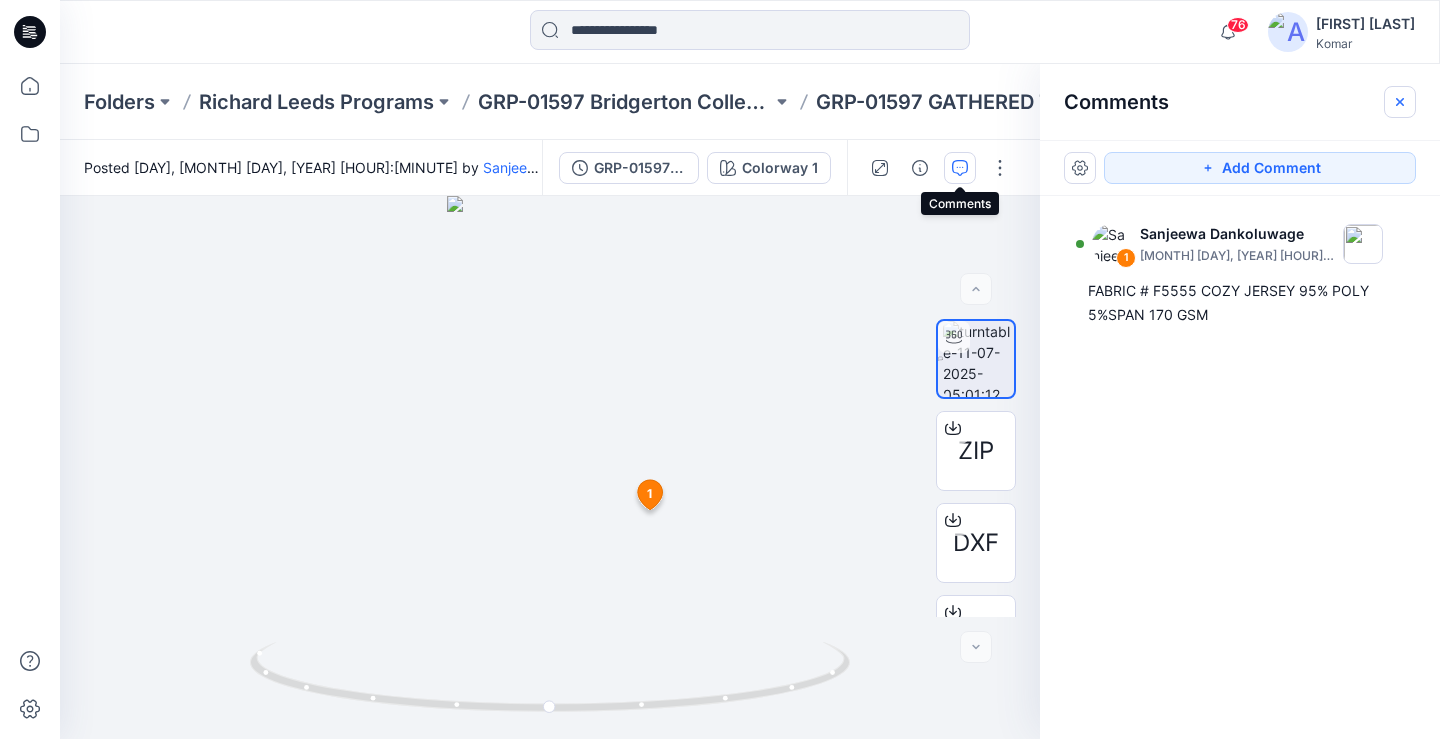 click 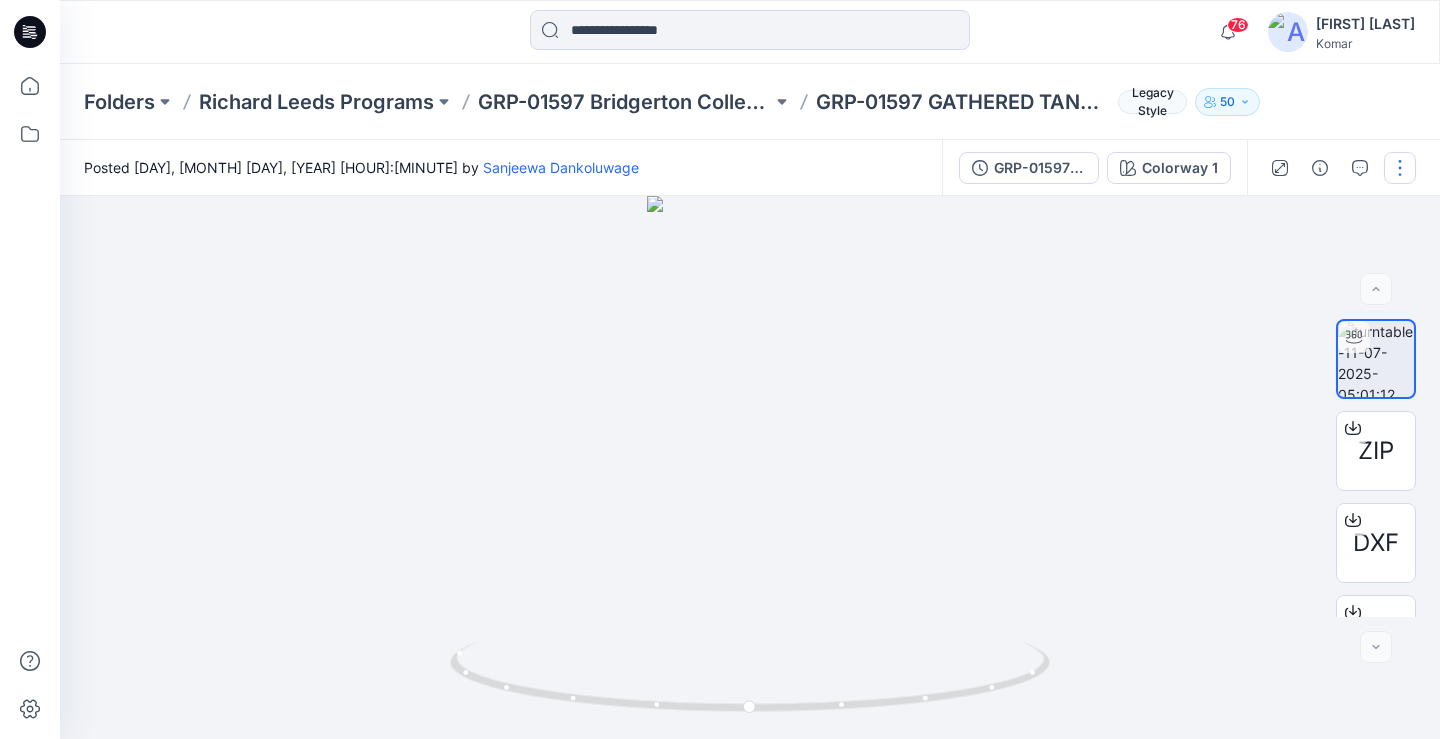 click at bounding box center [1400, 168] 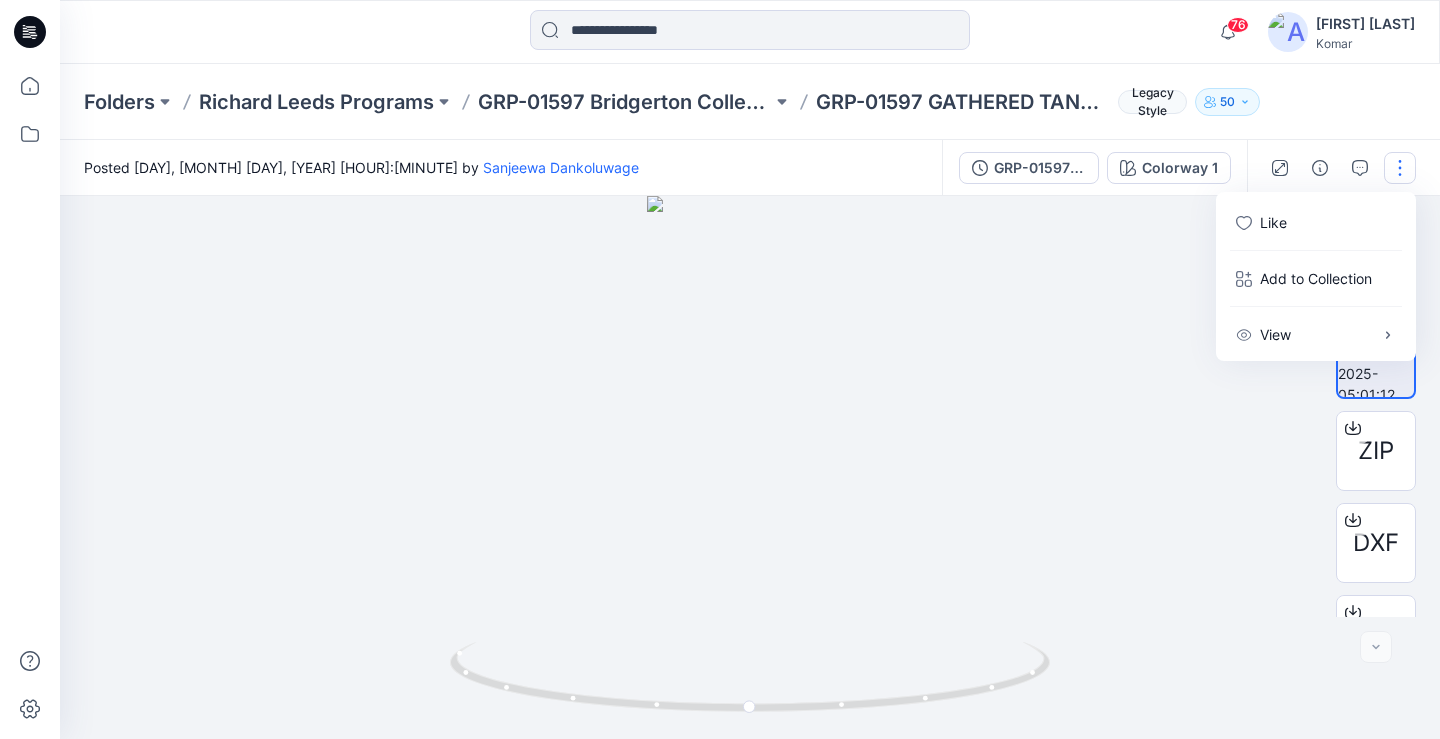click at bounding box center [750, 467] 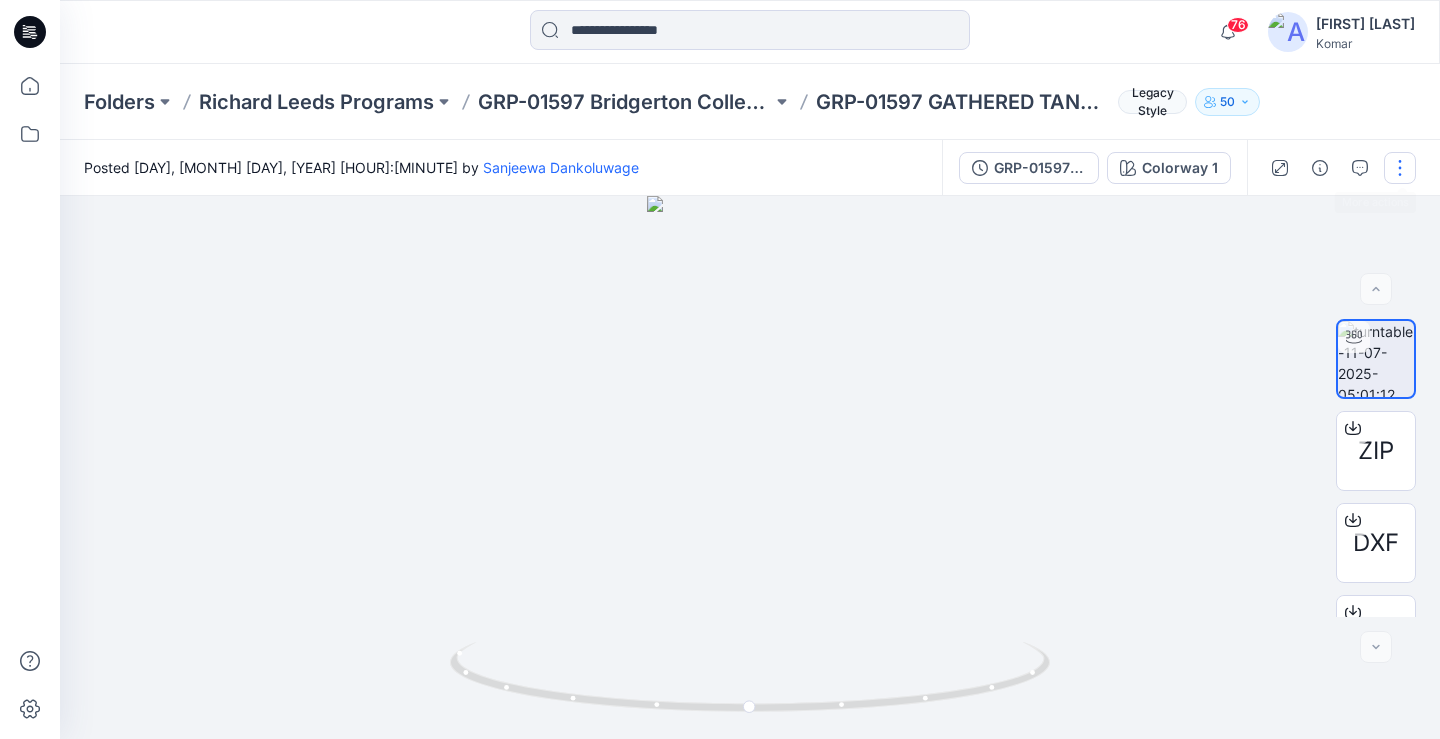 click at bounding box center (1400, 168) 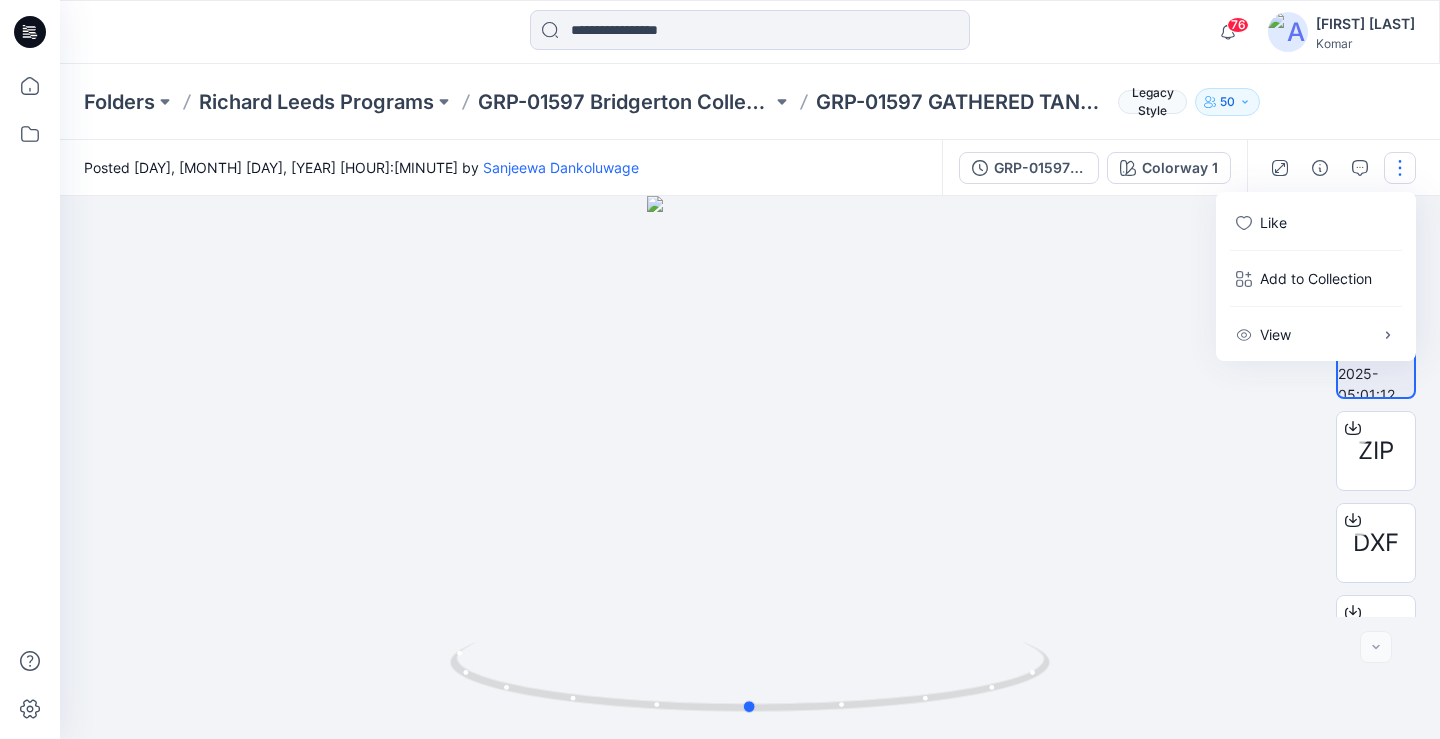 click at bounding box center [750, 467] 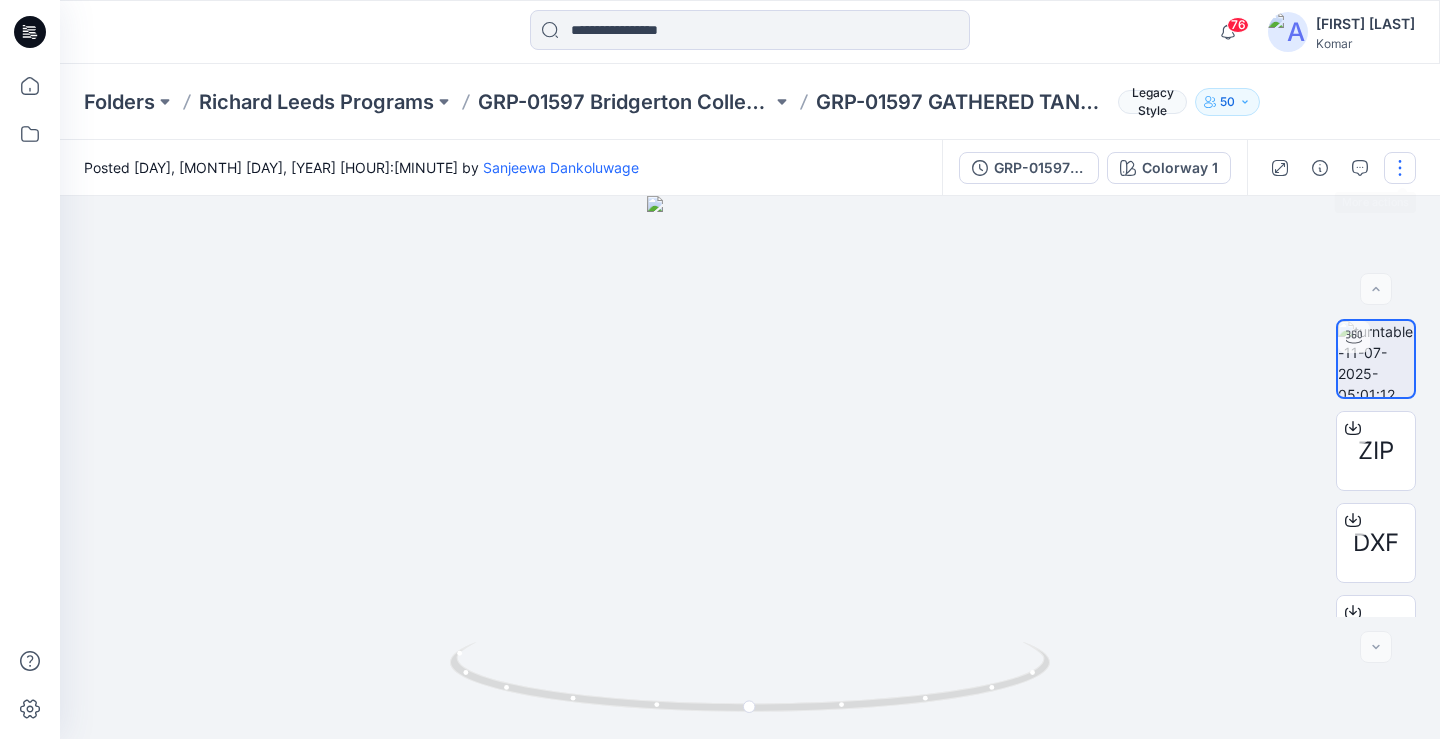 click at bounding box center [1400, 168] 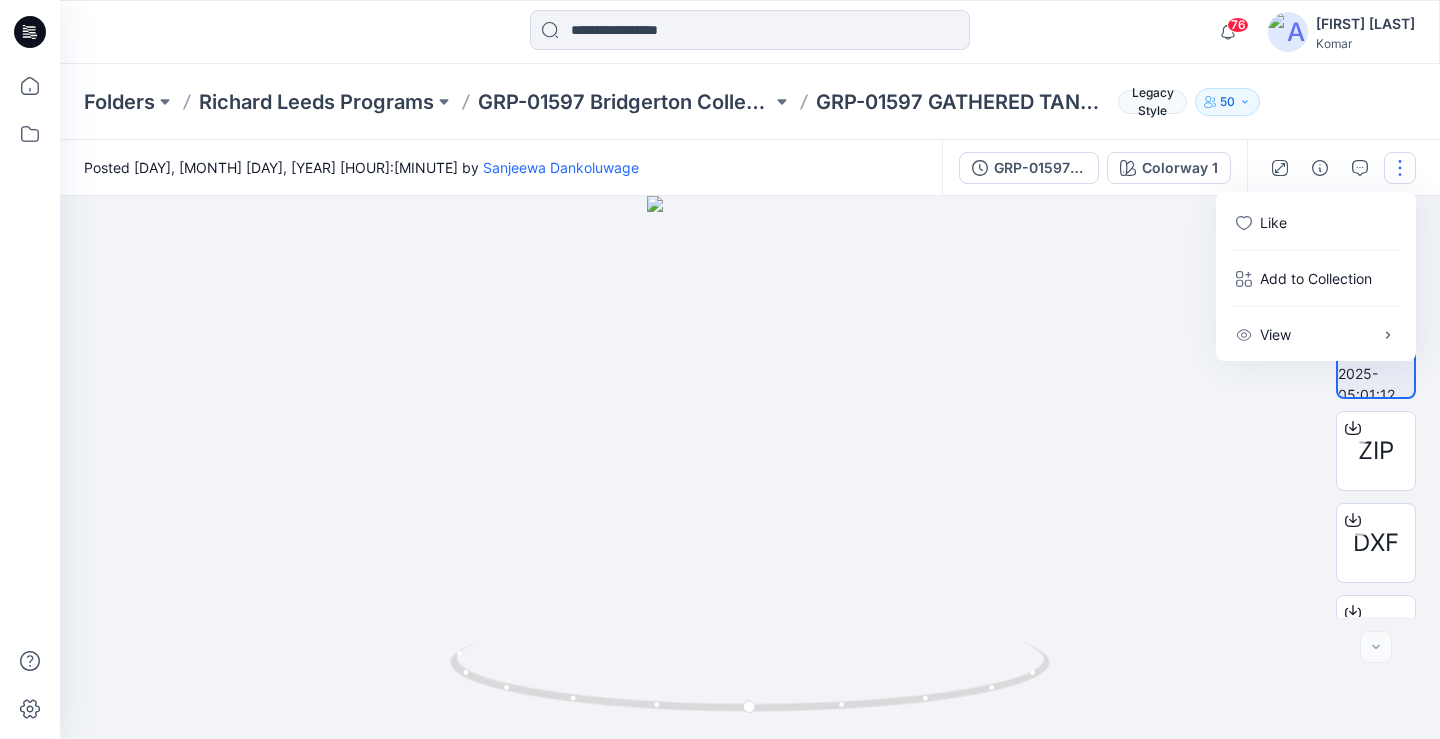 click at bounding box center (750, 467) 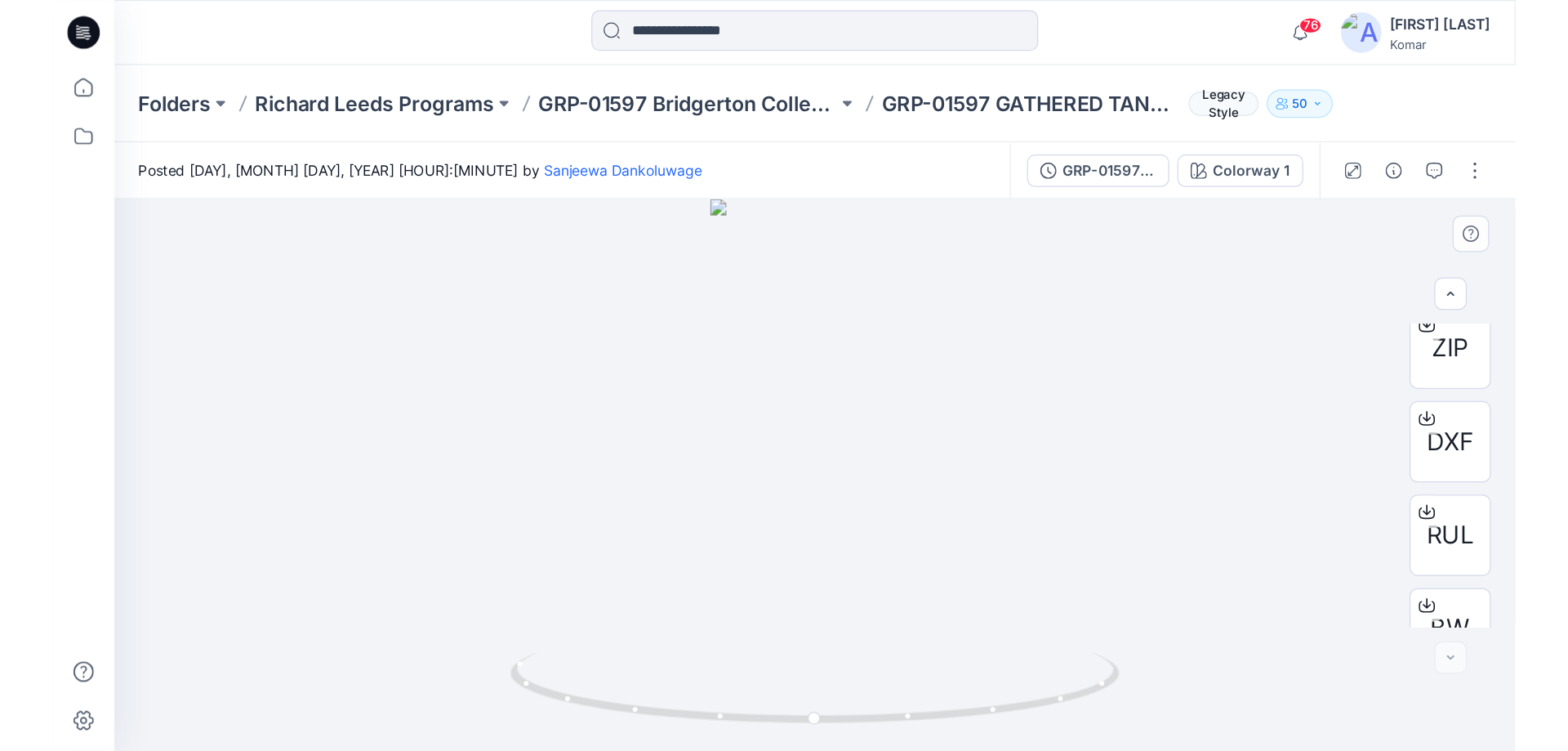 scroll, scrollTop: 123, scrollLeft: 0, axis: vertical 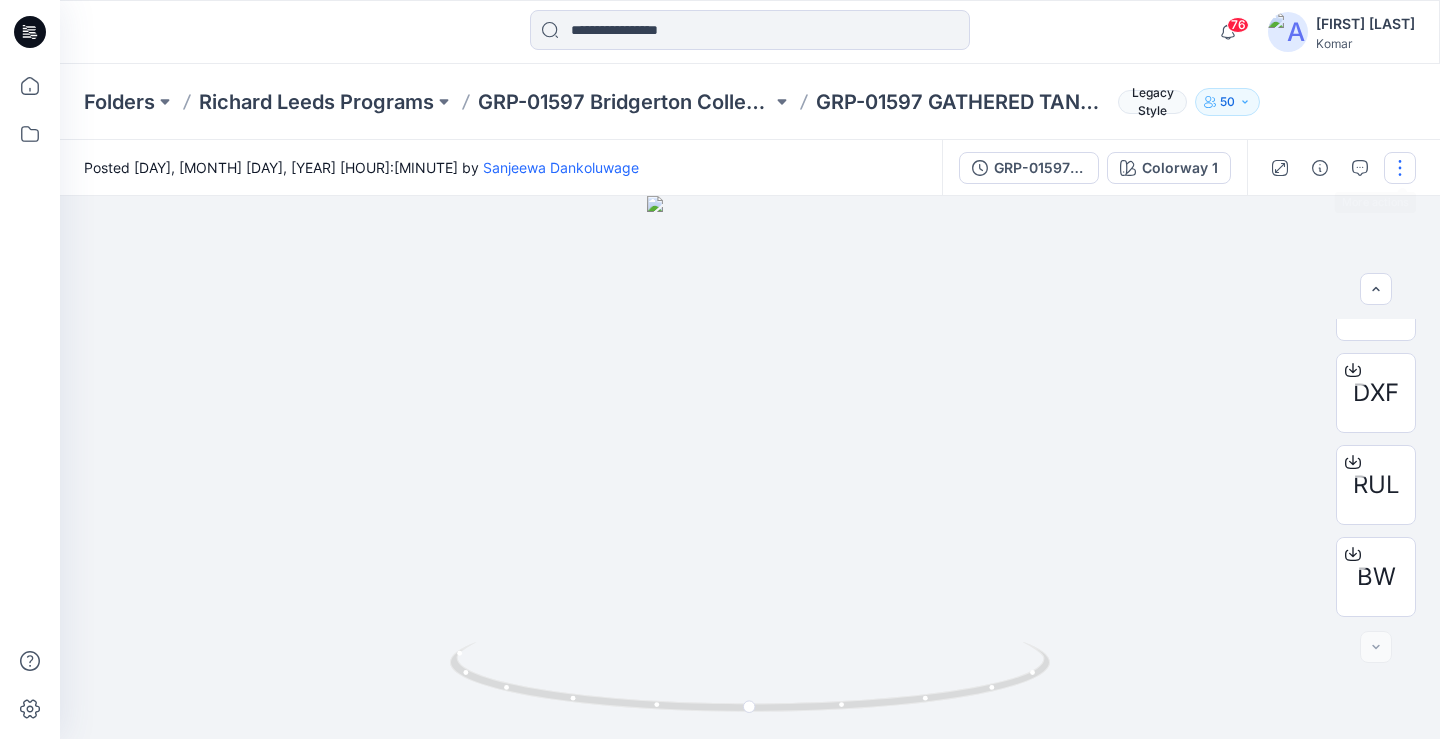 click at bounding box center (1400, 168) 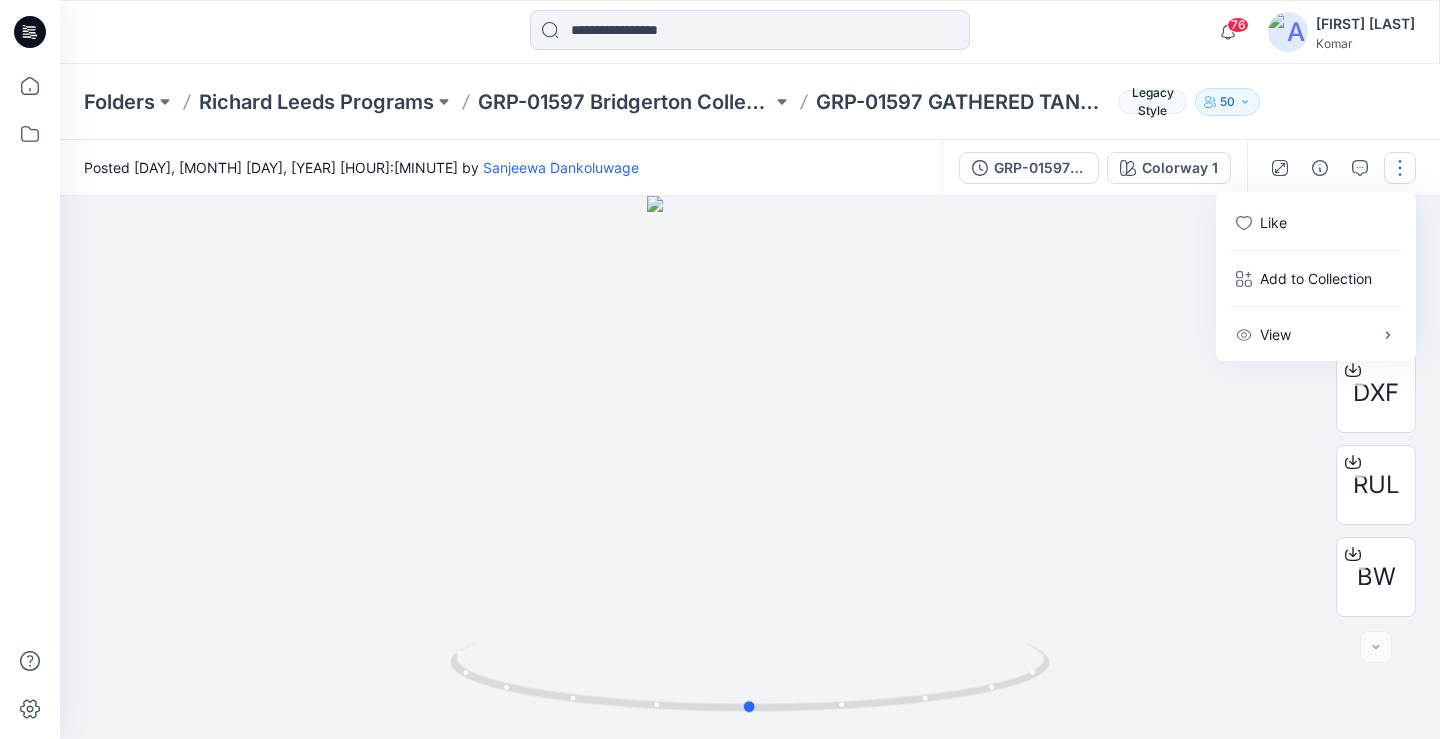 click at bounding box center [750, 467] 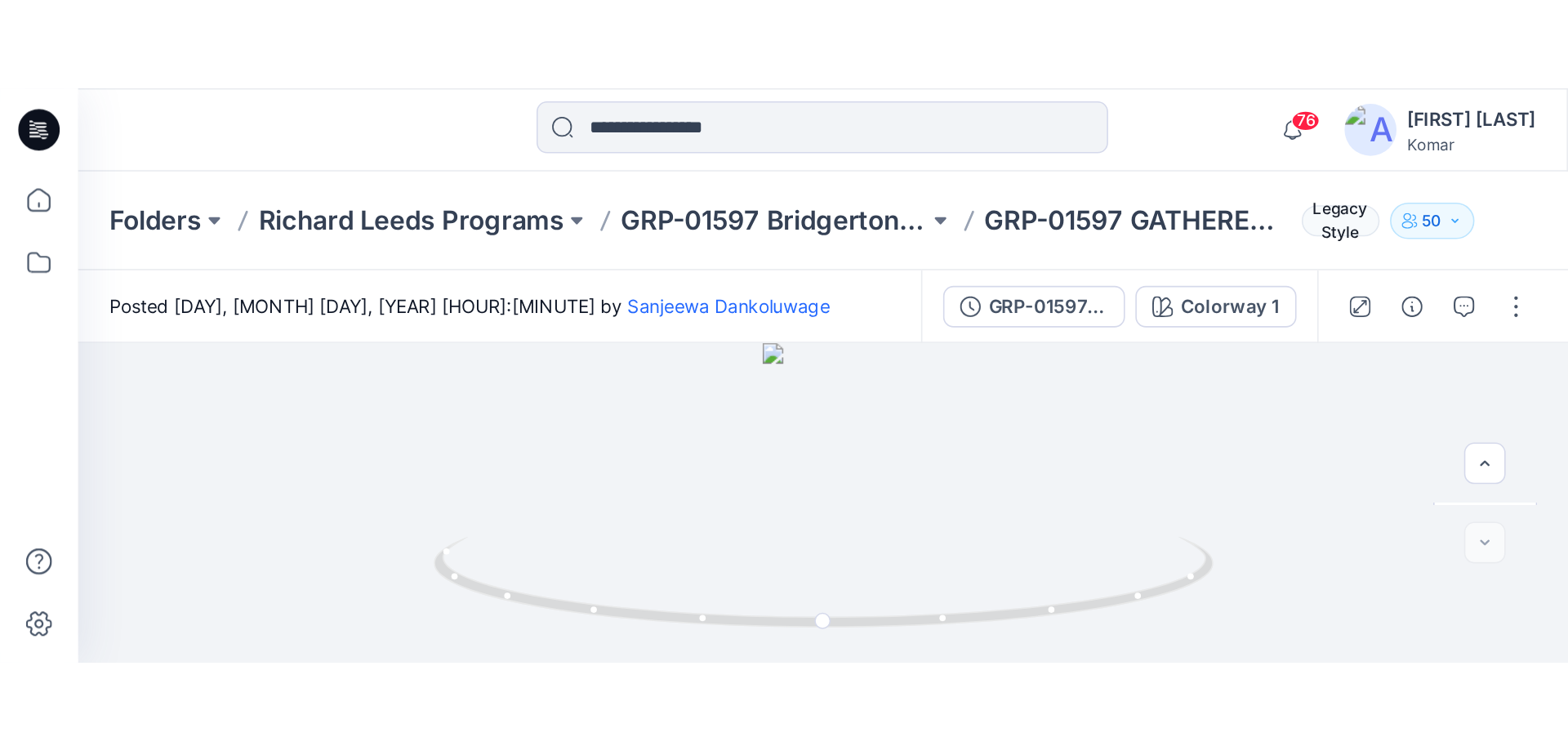 scroll, scrollTop: 0, scrollLeft: 0, axis: both 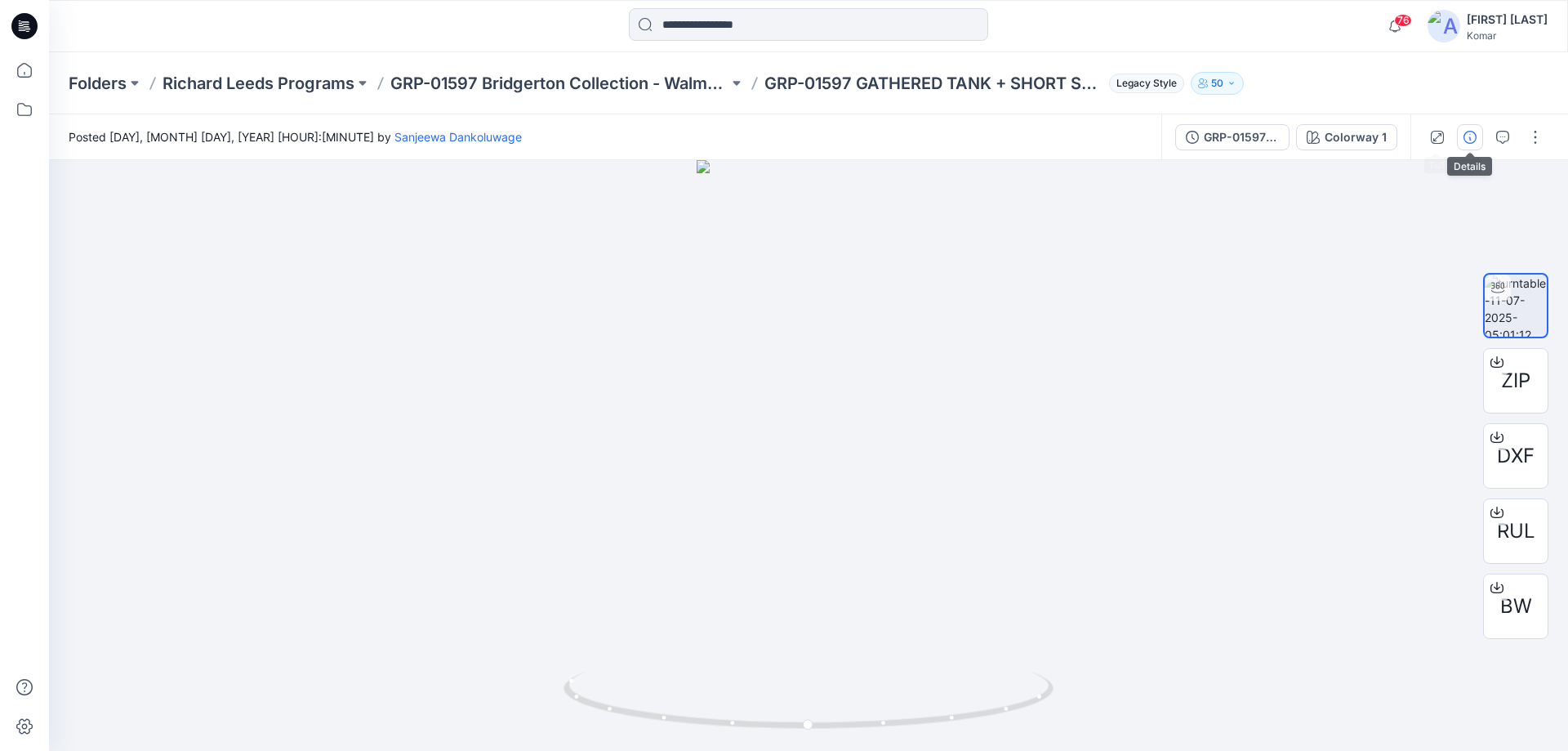 click 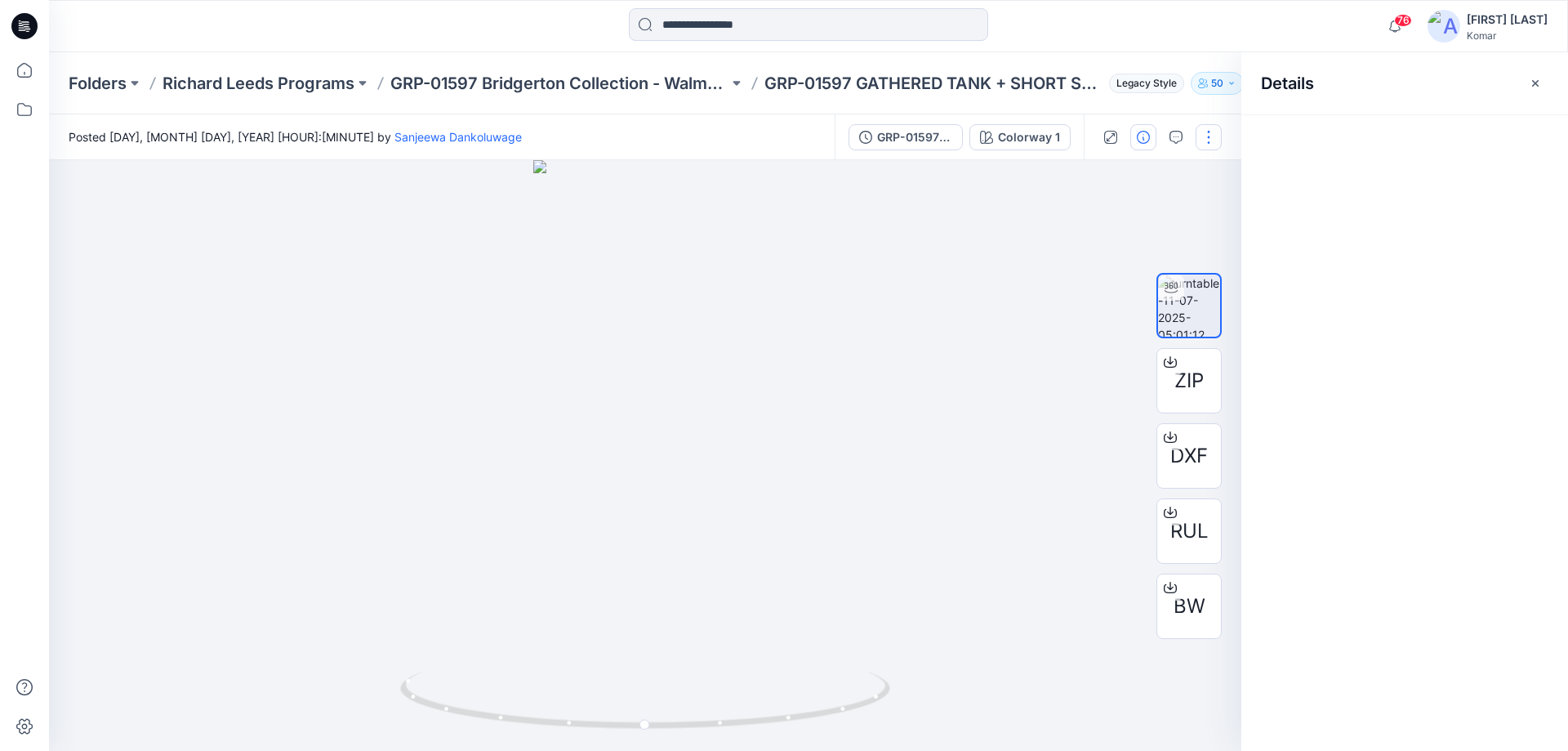 click at bounding box center [1209, 137] 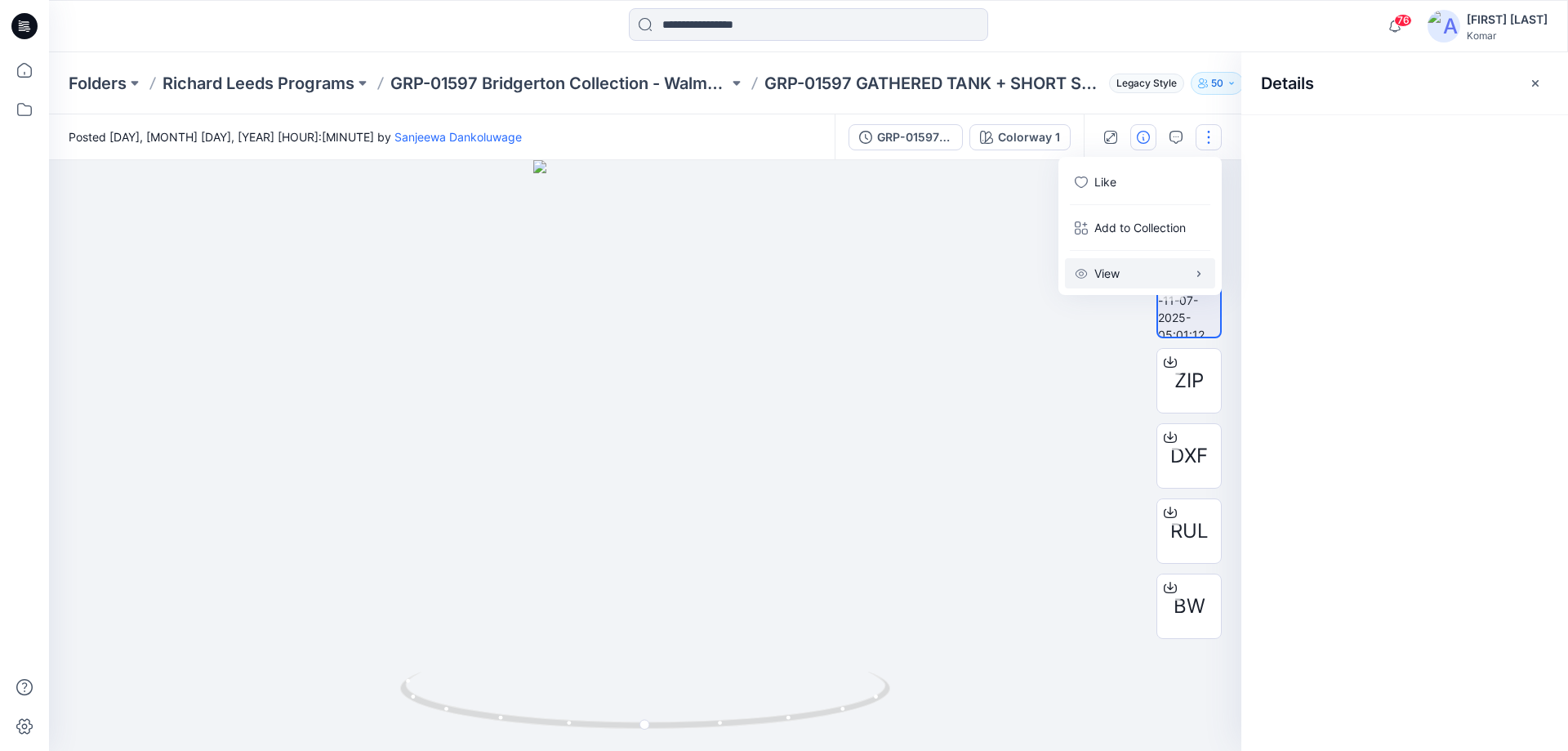 click on "View" at bounding box center [1140, 273] 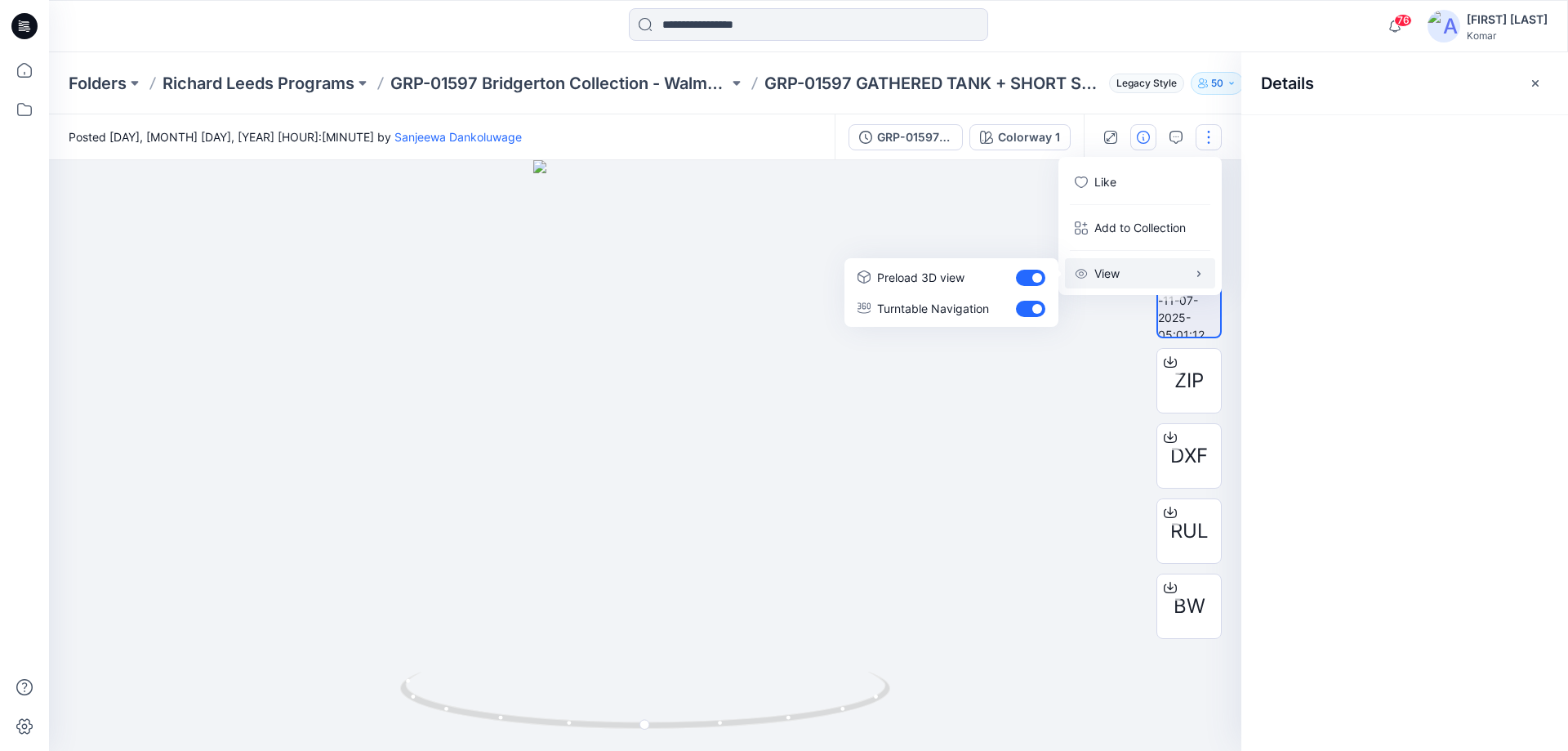 click at bounding box center (645, 455) 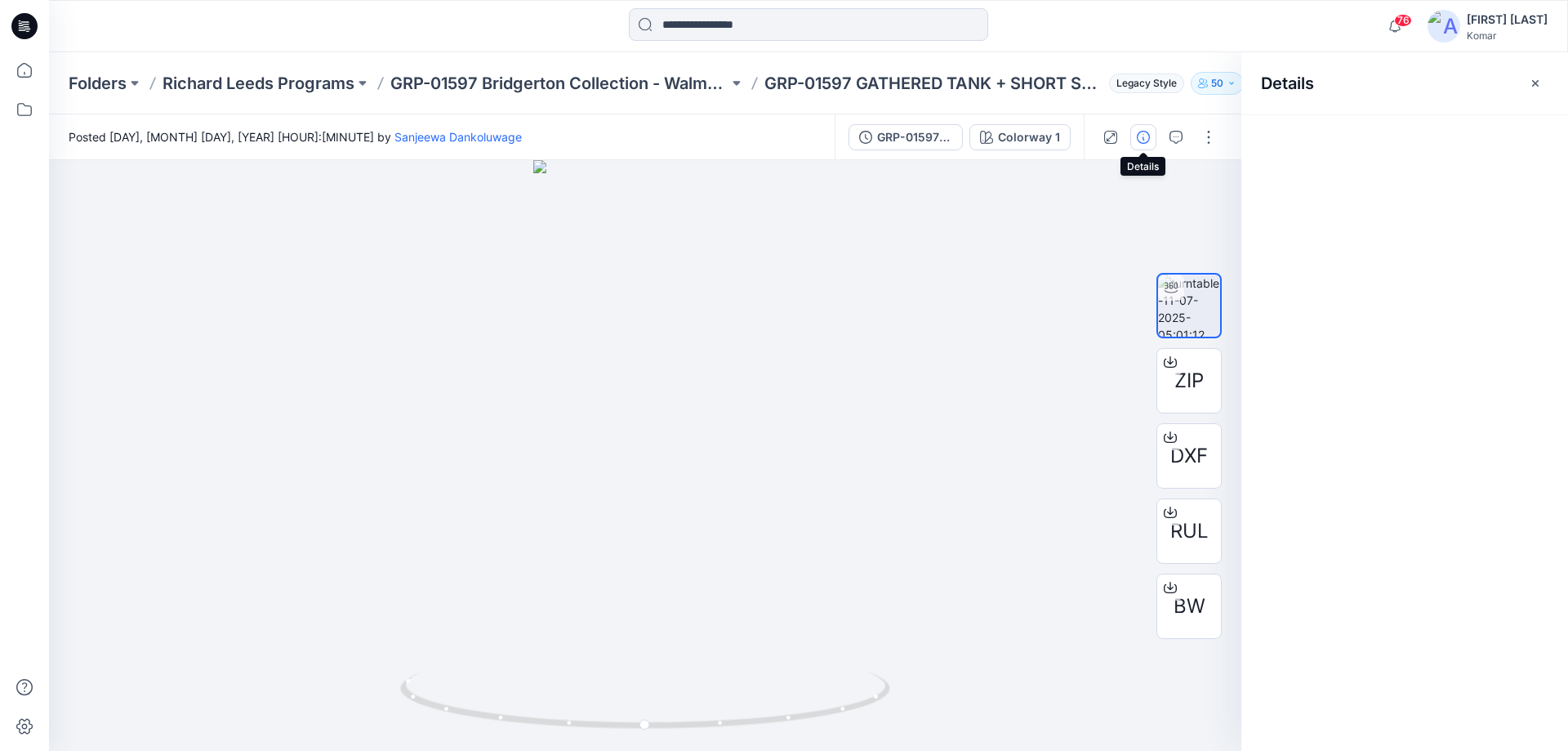 click 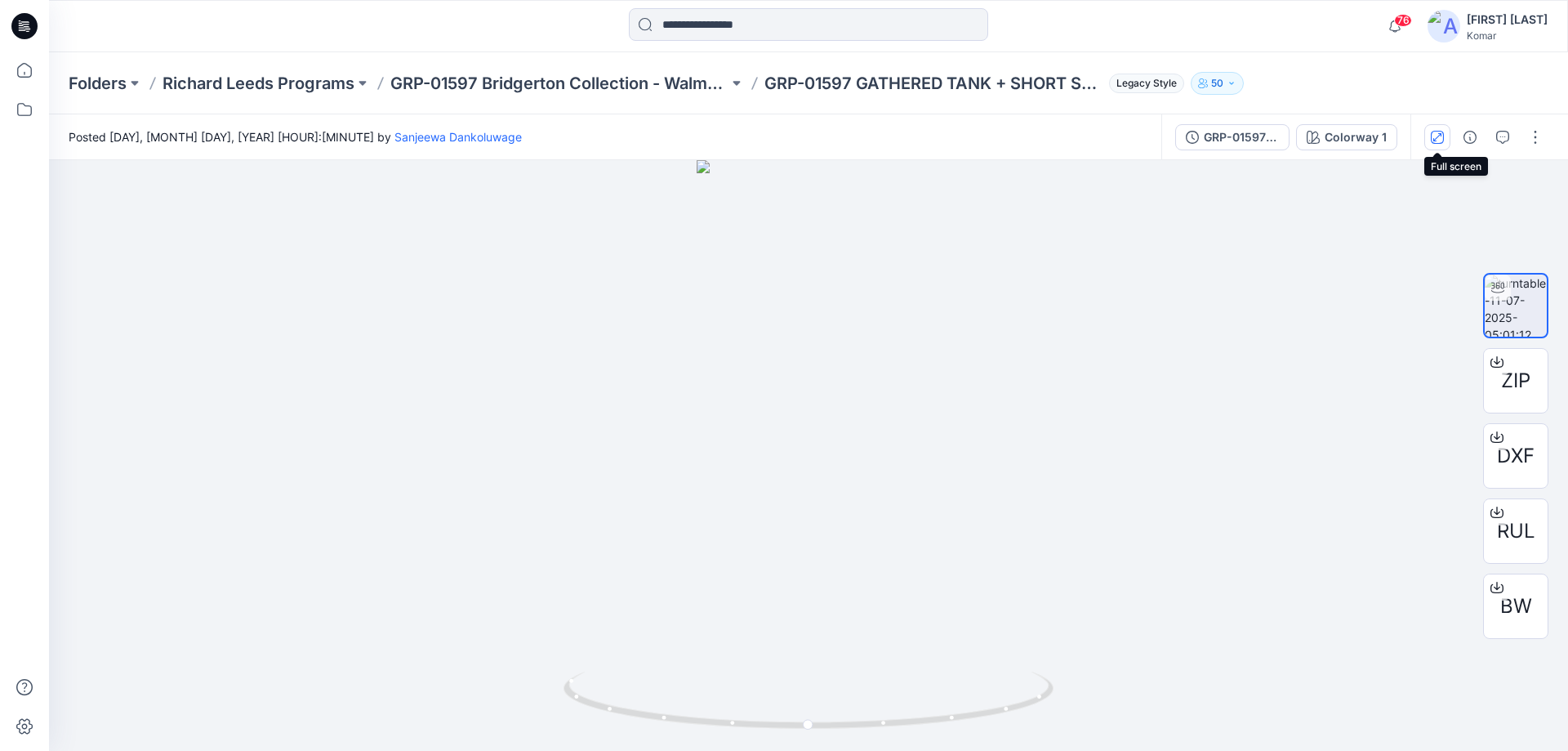 click at bounding box center [1437, 137] 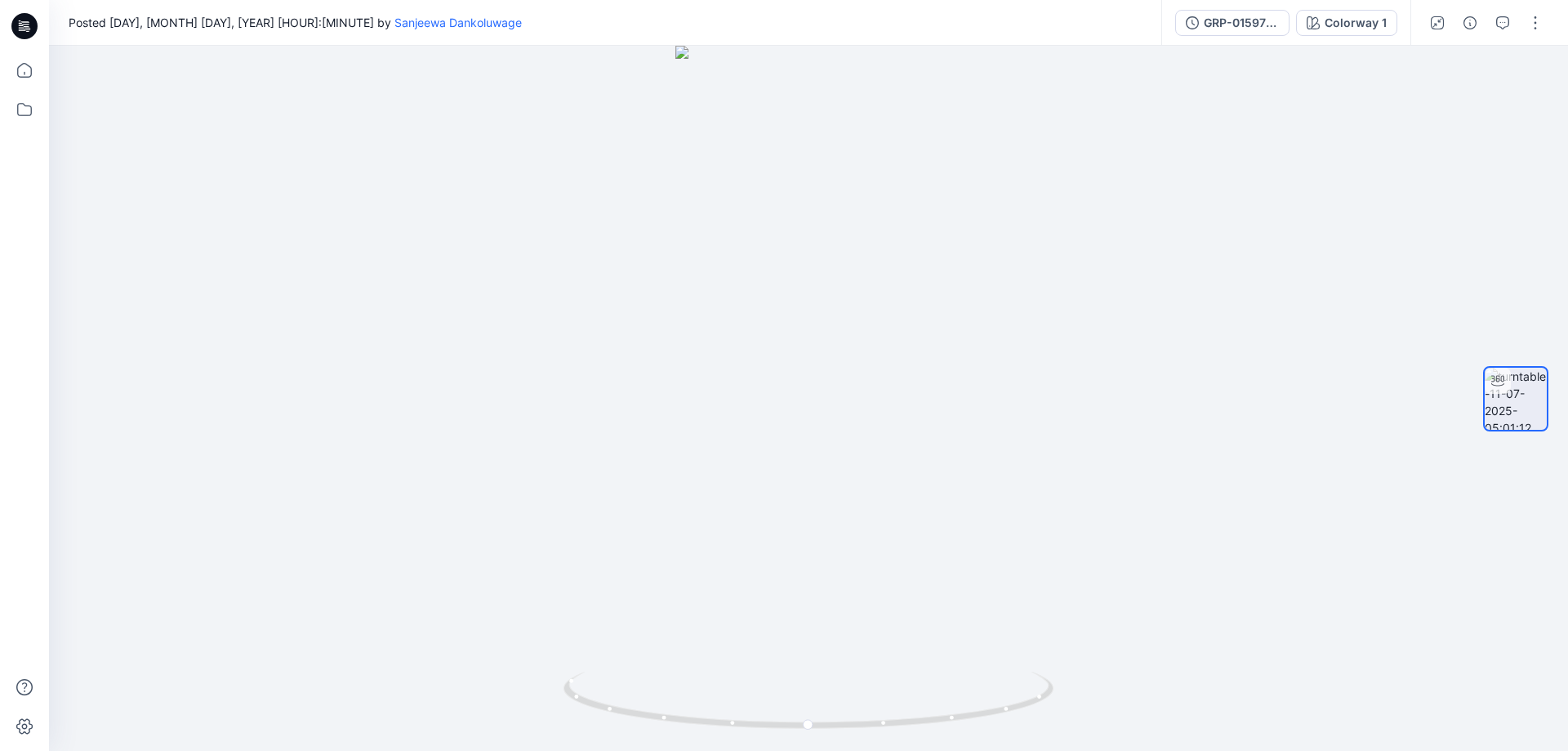 click at bounding box center (1486, 23) 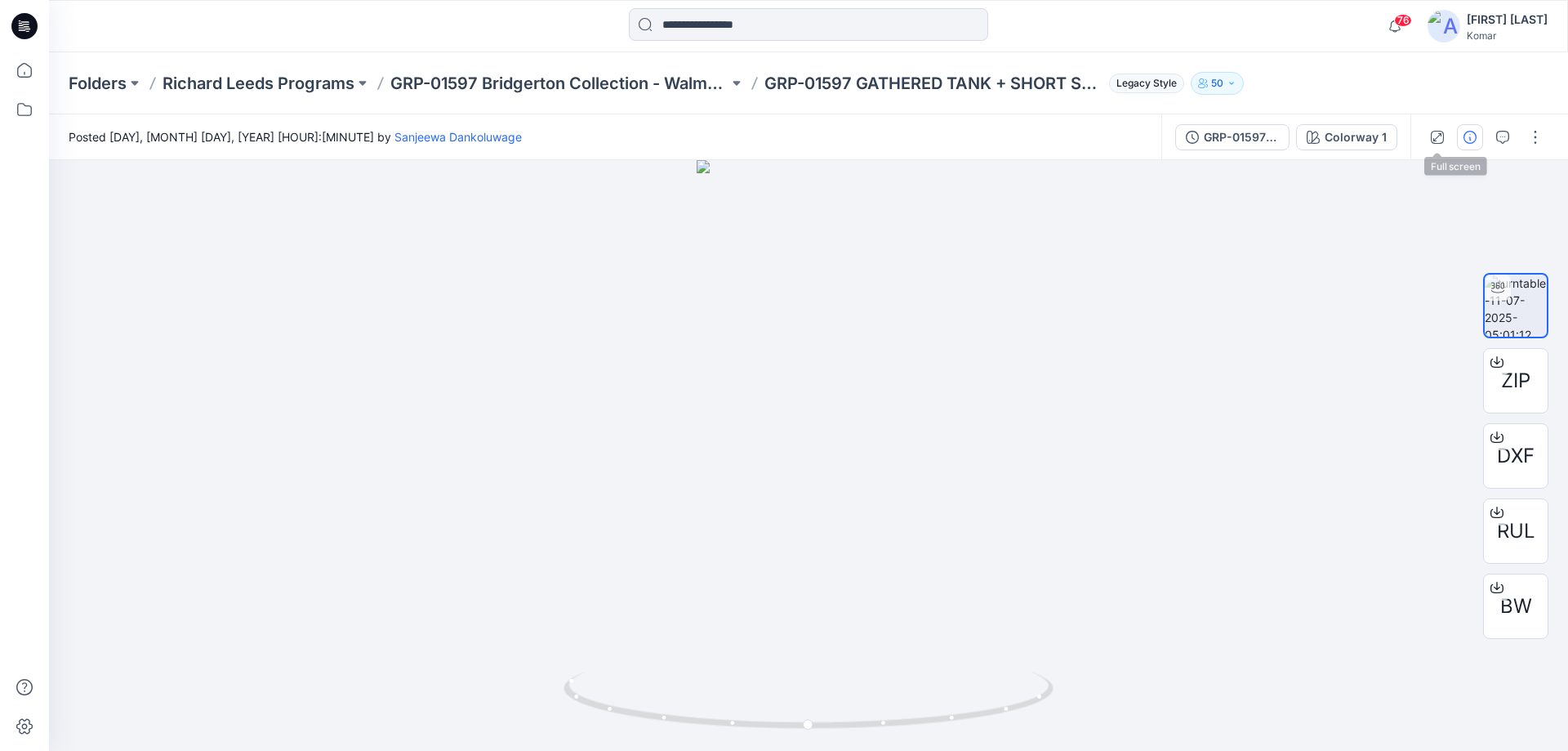 click at bounding box center [1470, 137] 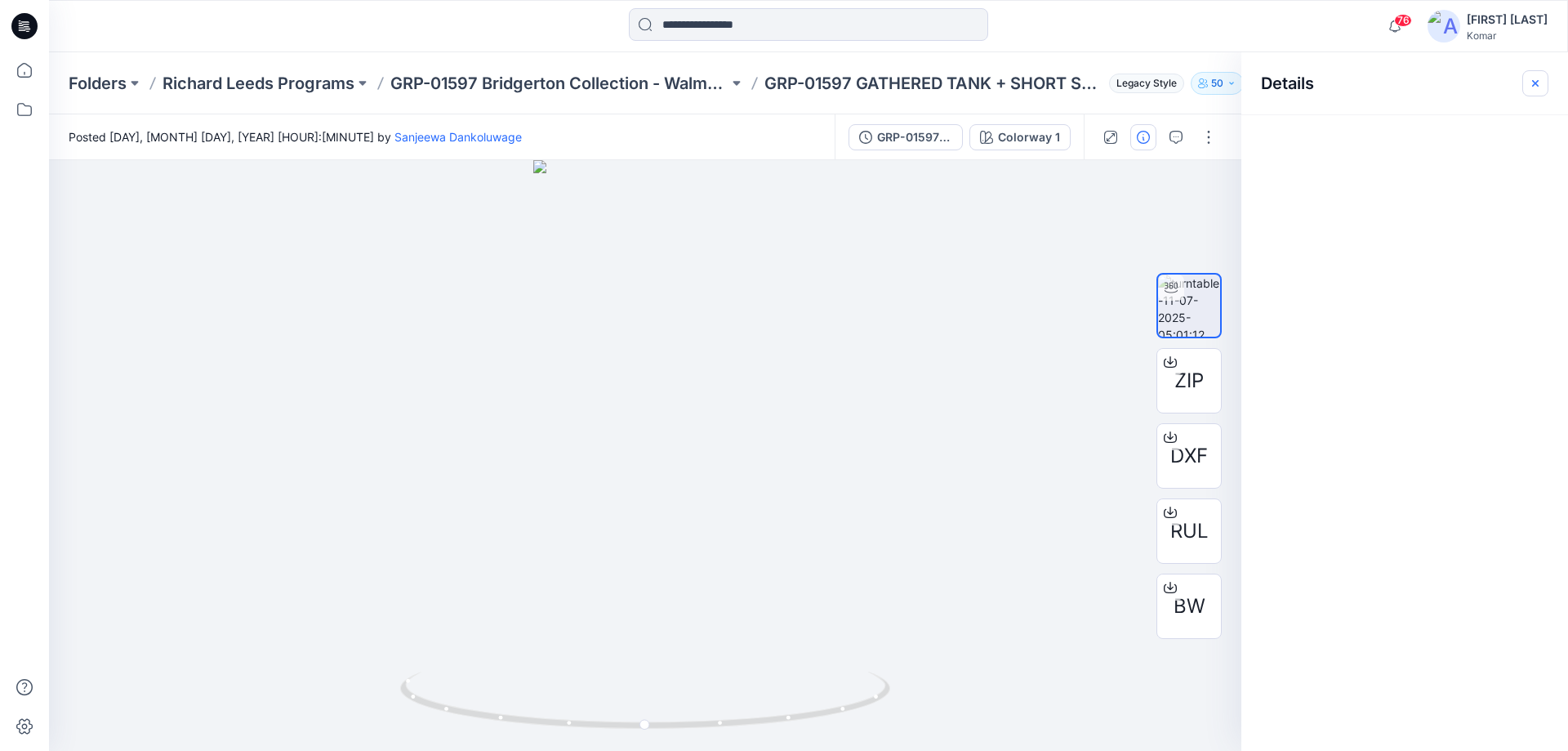 click 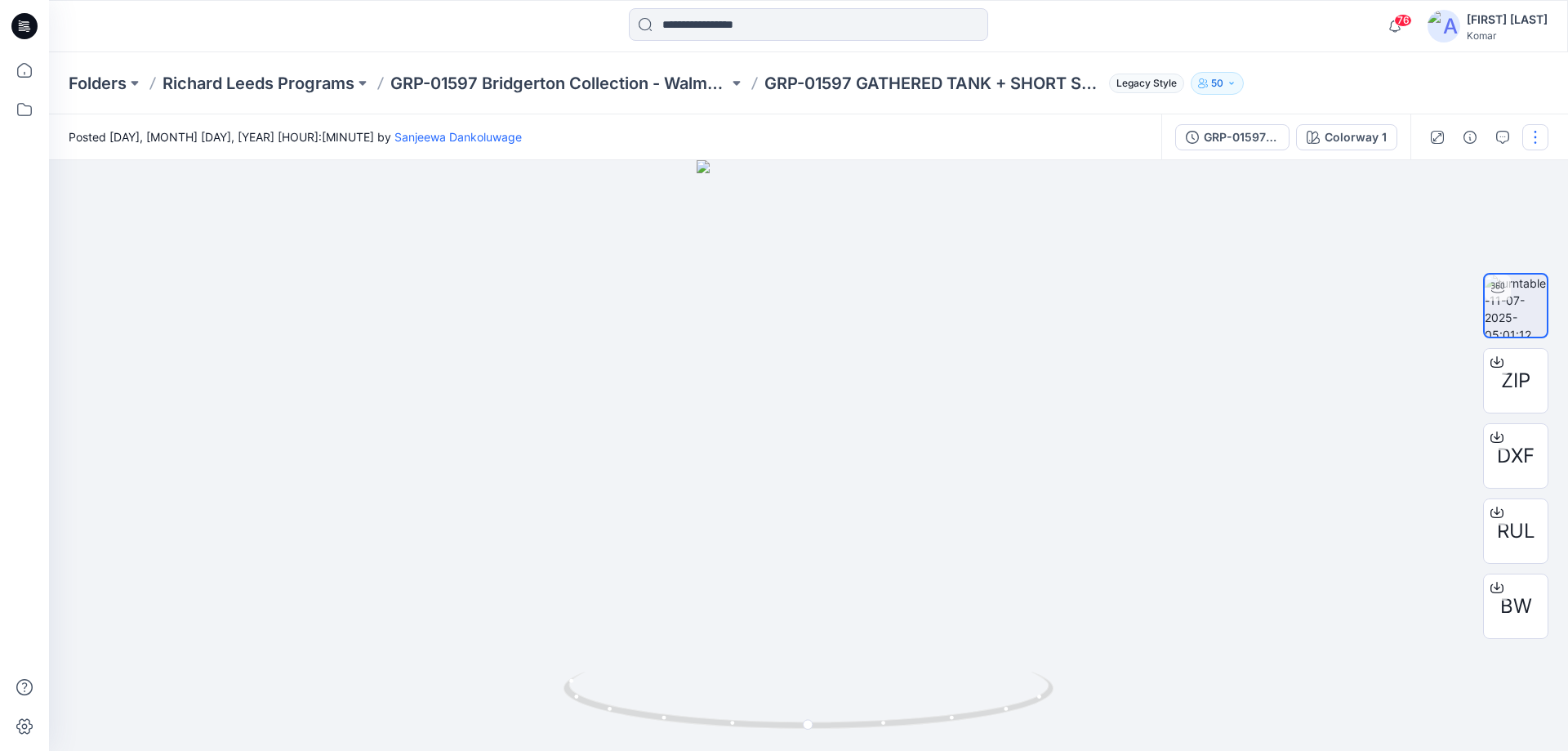 click at bounding box center [1535, 137] 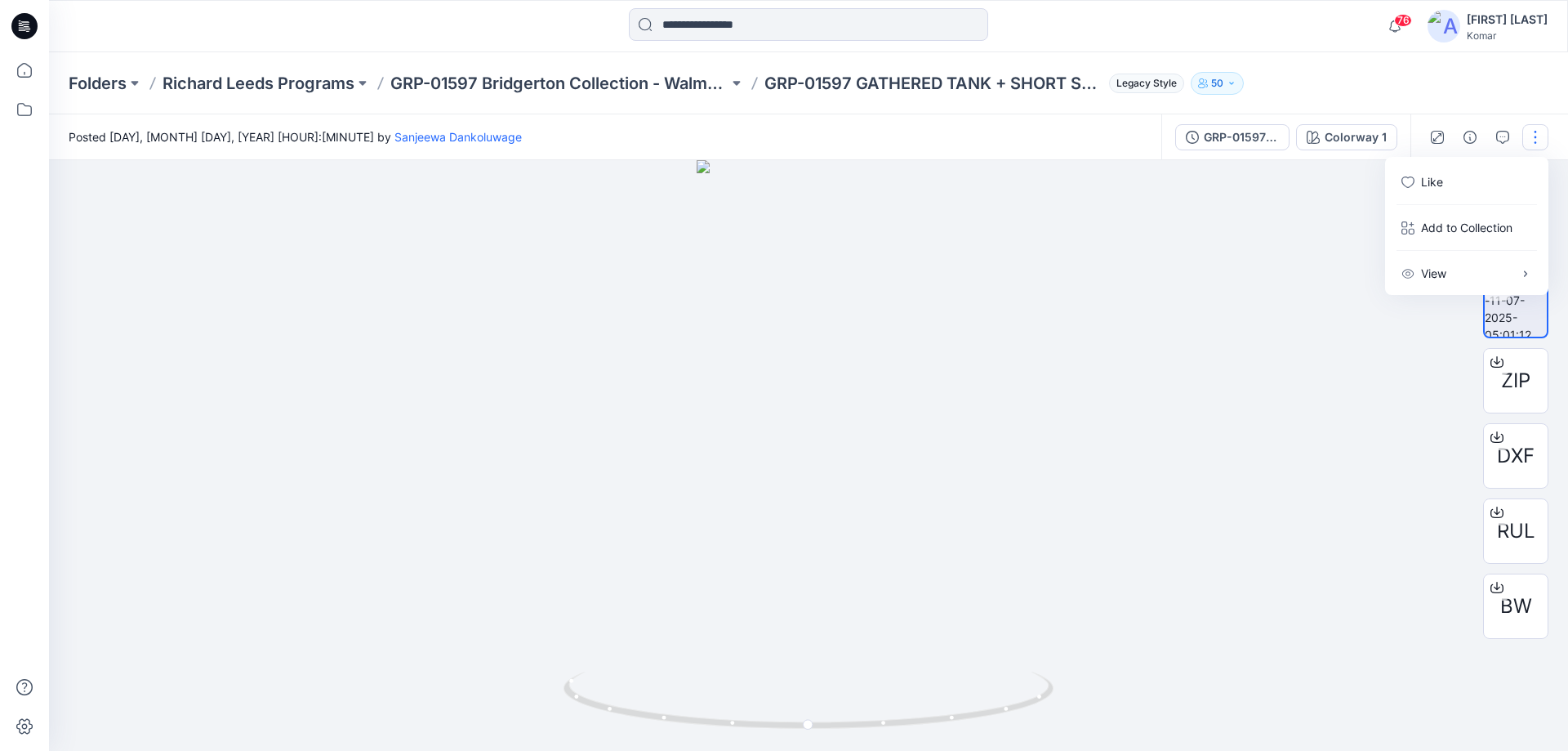 click at bounding box center [808, 455] 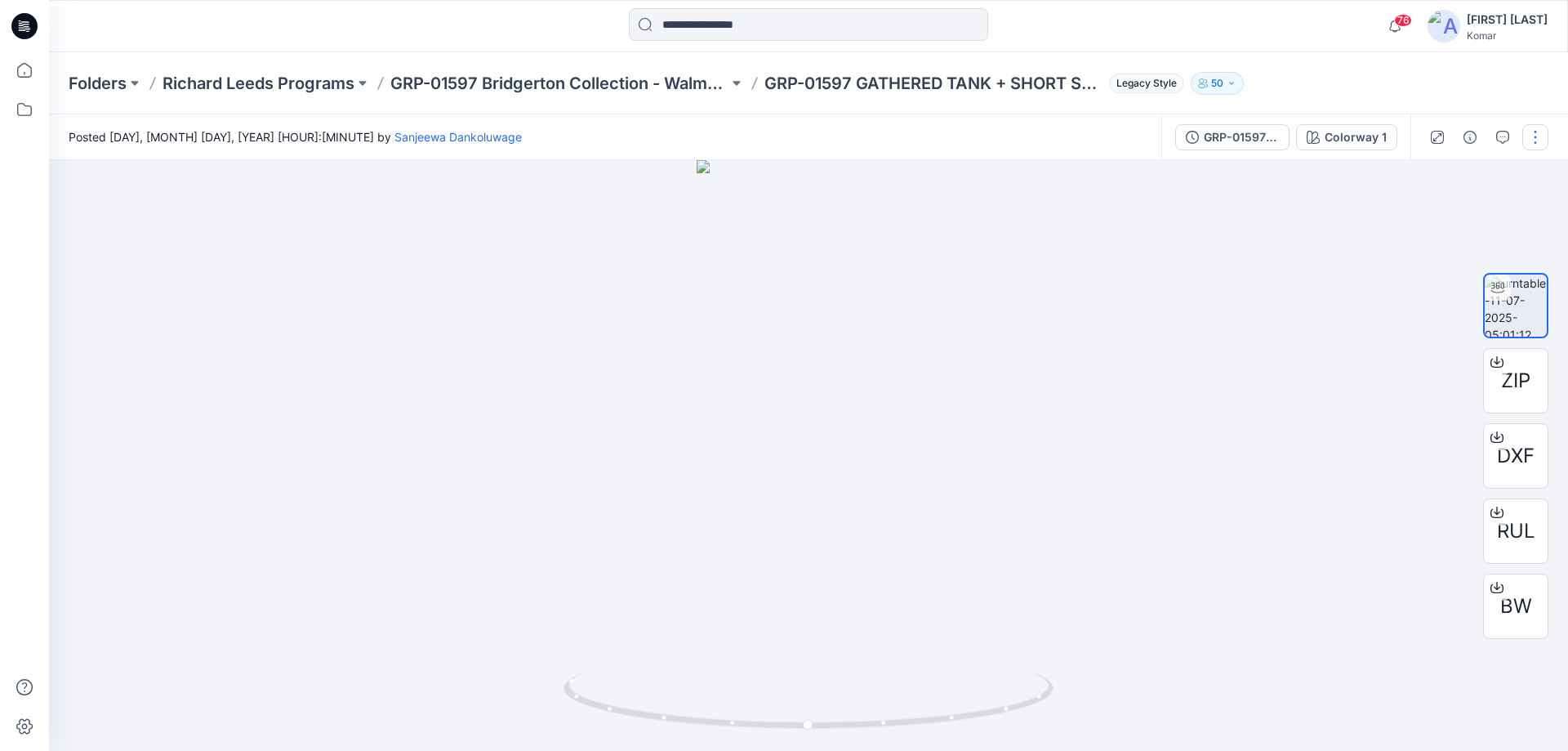 click at bounding box center [1535, 137] 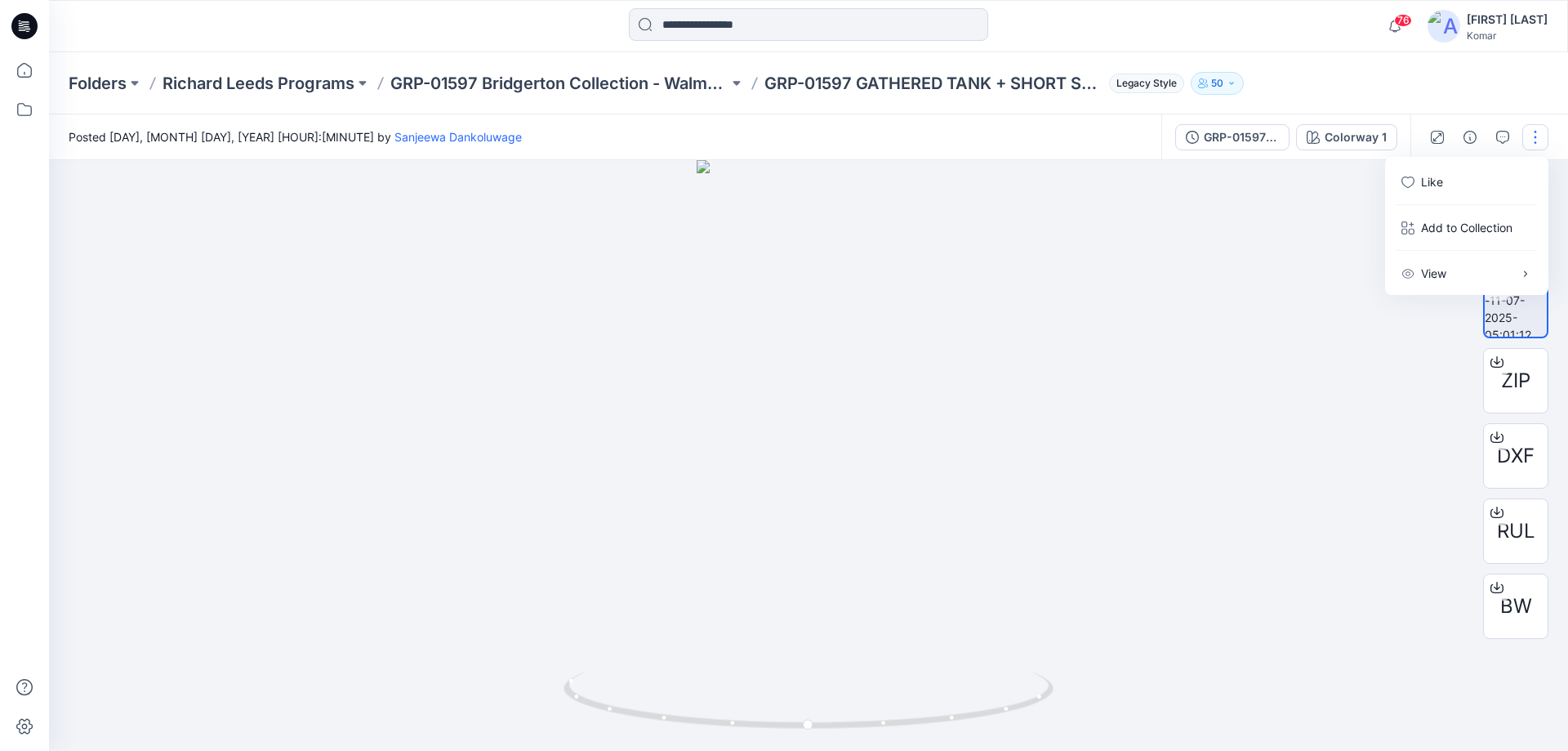 click at bounding box center [808, 455] 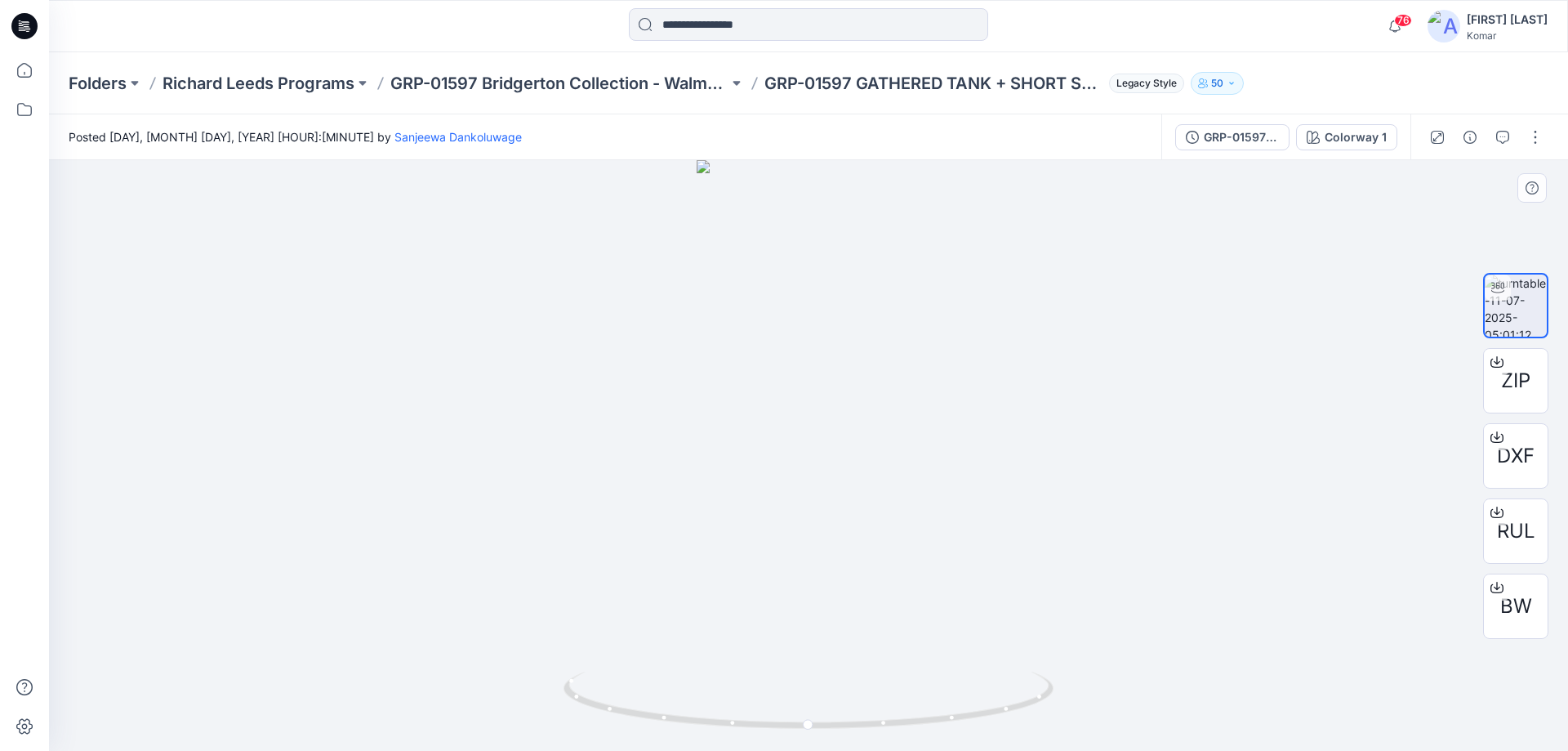 type 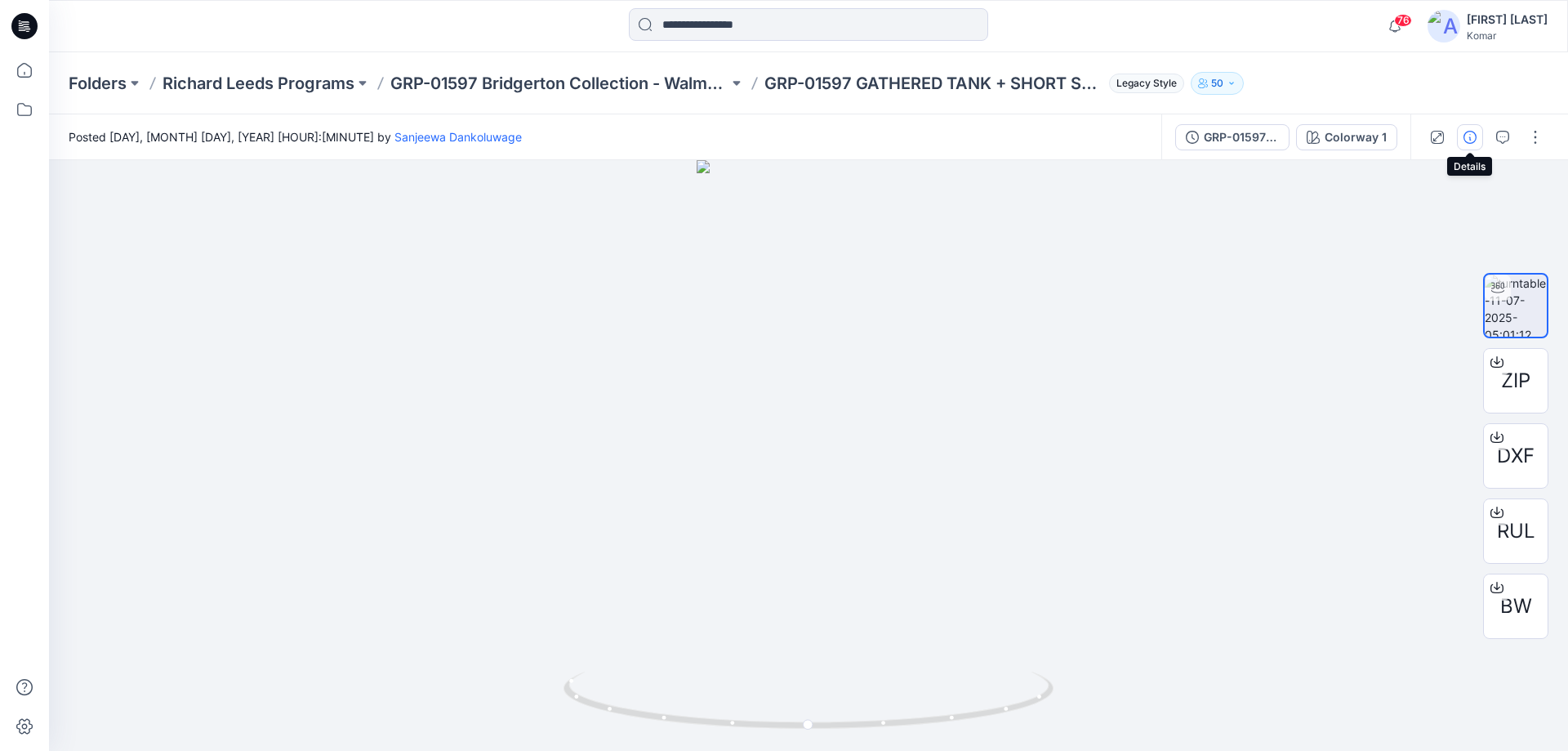 click at bounding box center [1470, 137] 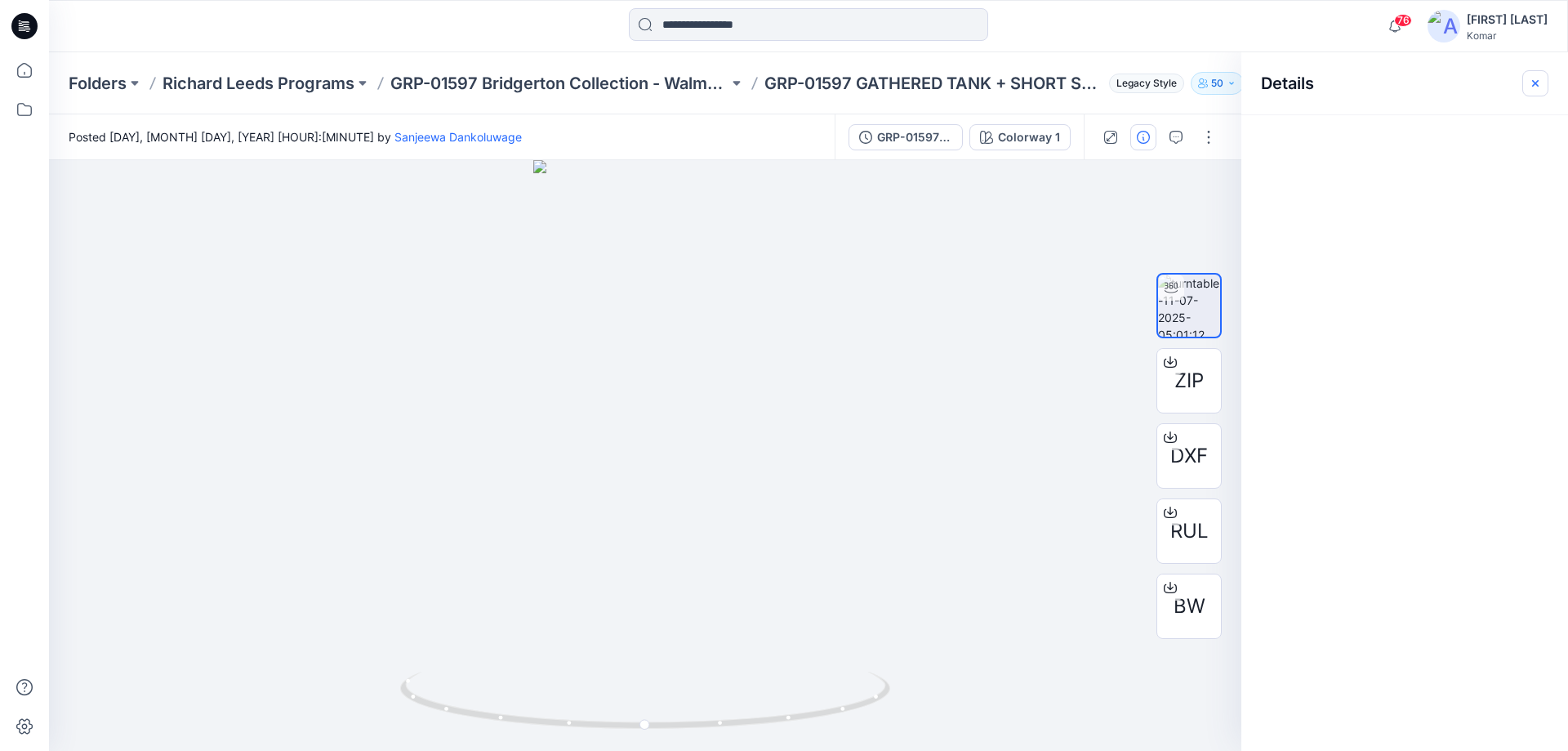 click 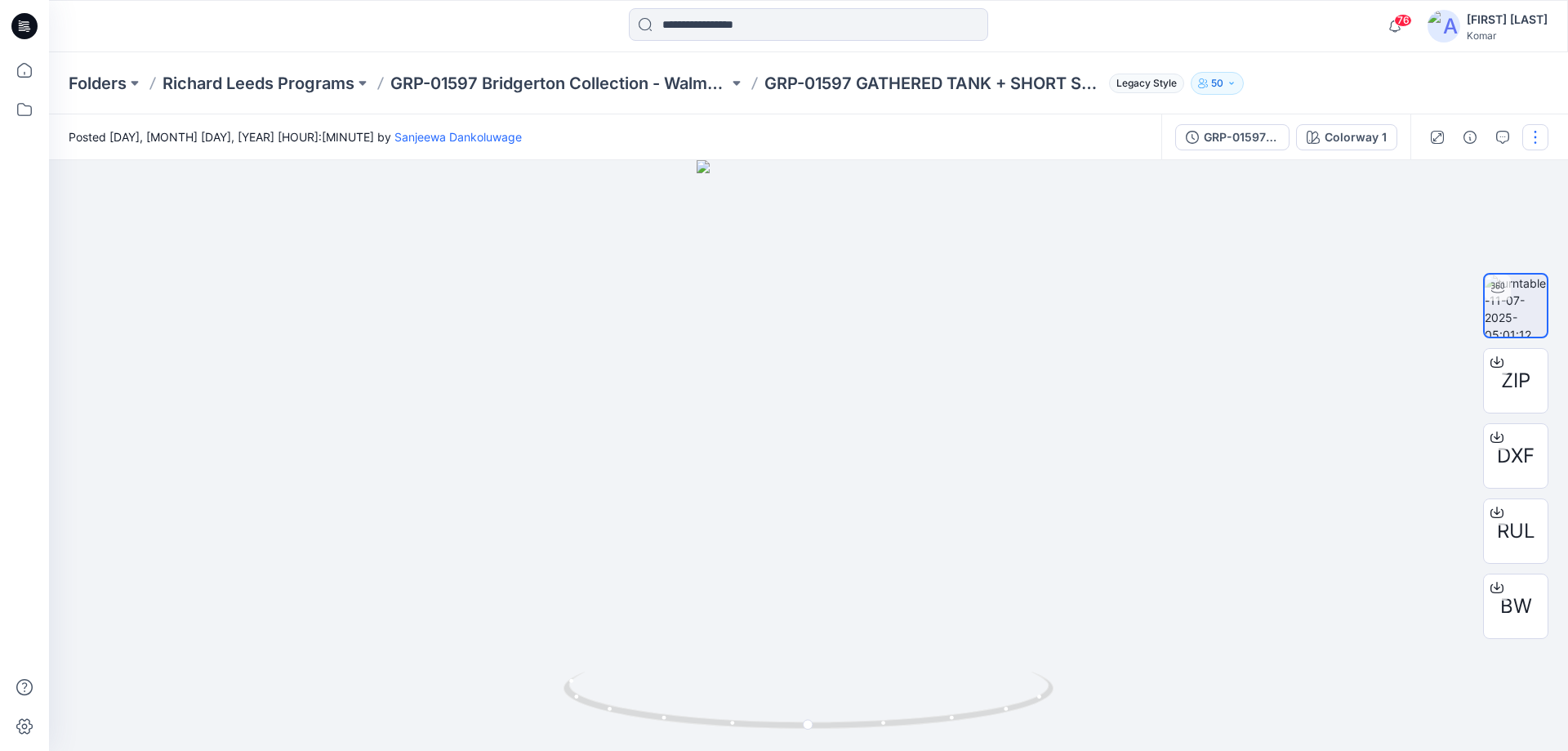 click at bounding box center [1535, 137] 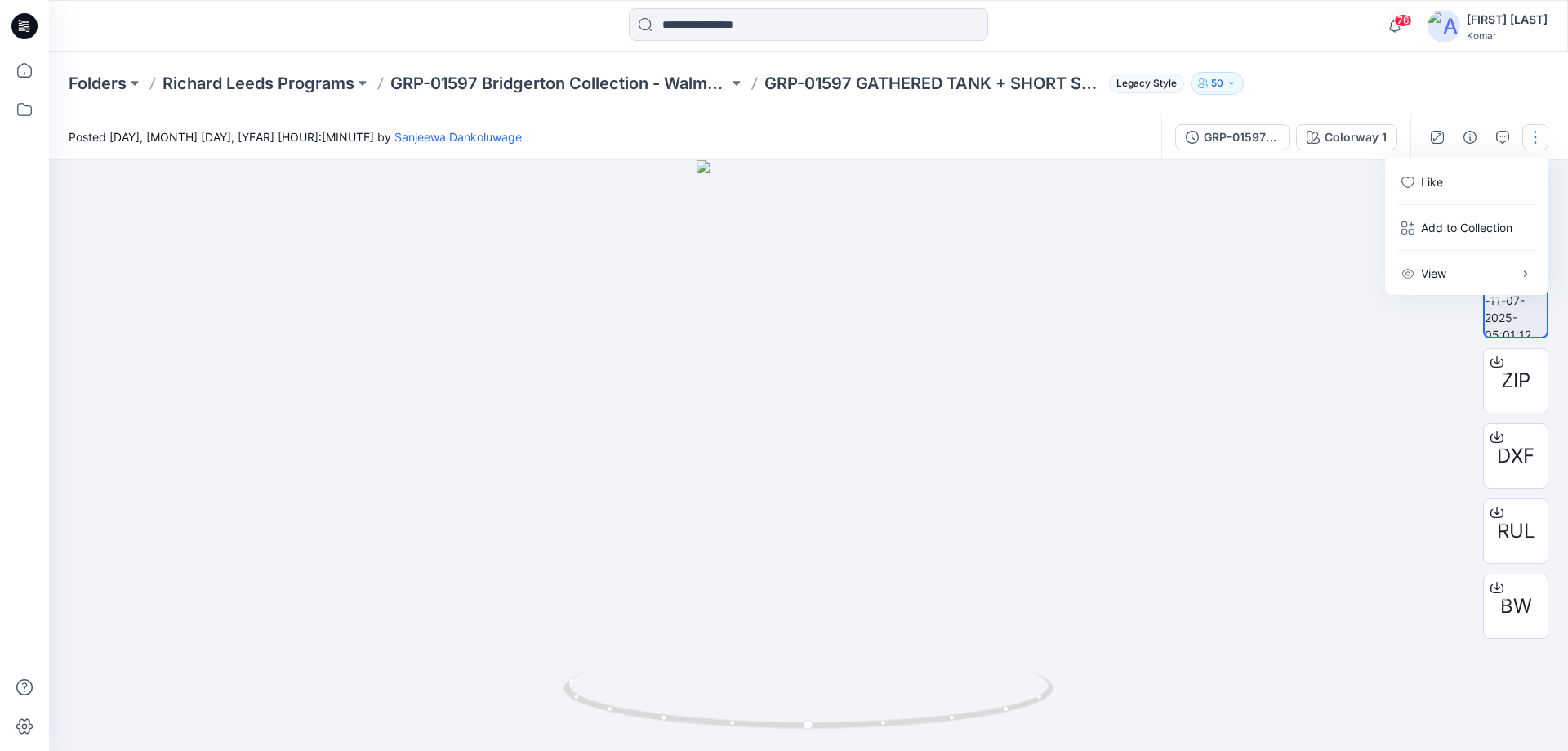 click at bounding box center [808, 455] 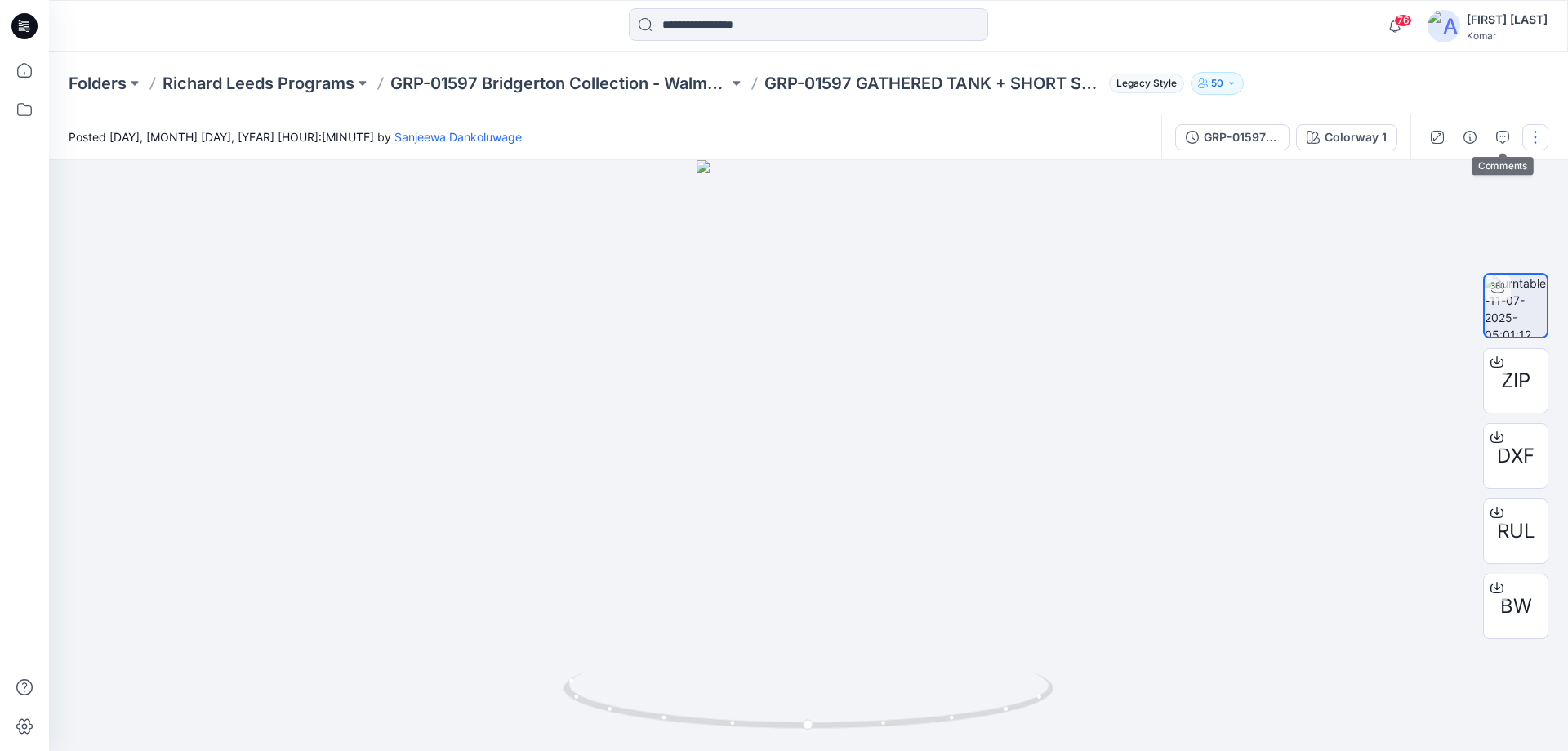 click at bounding box center (1535, 137) 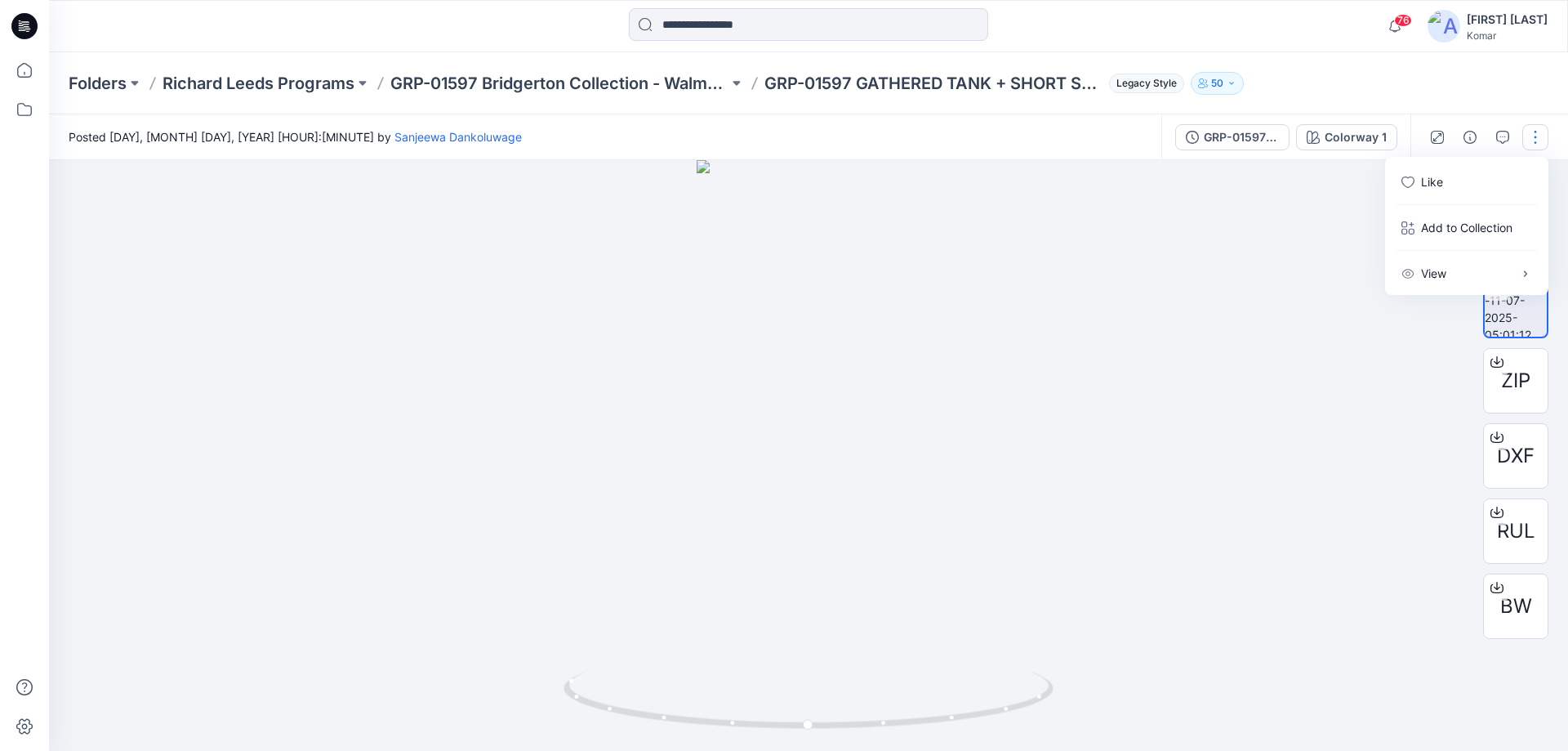 click at bounding box center (808, 455) 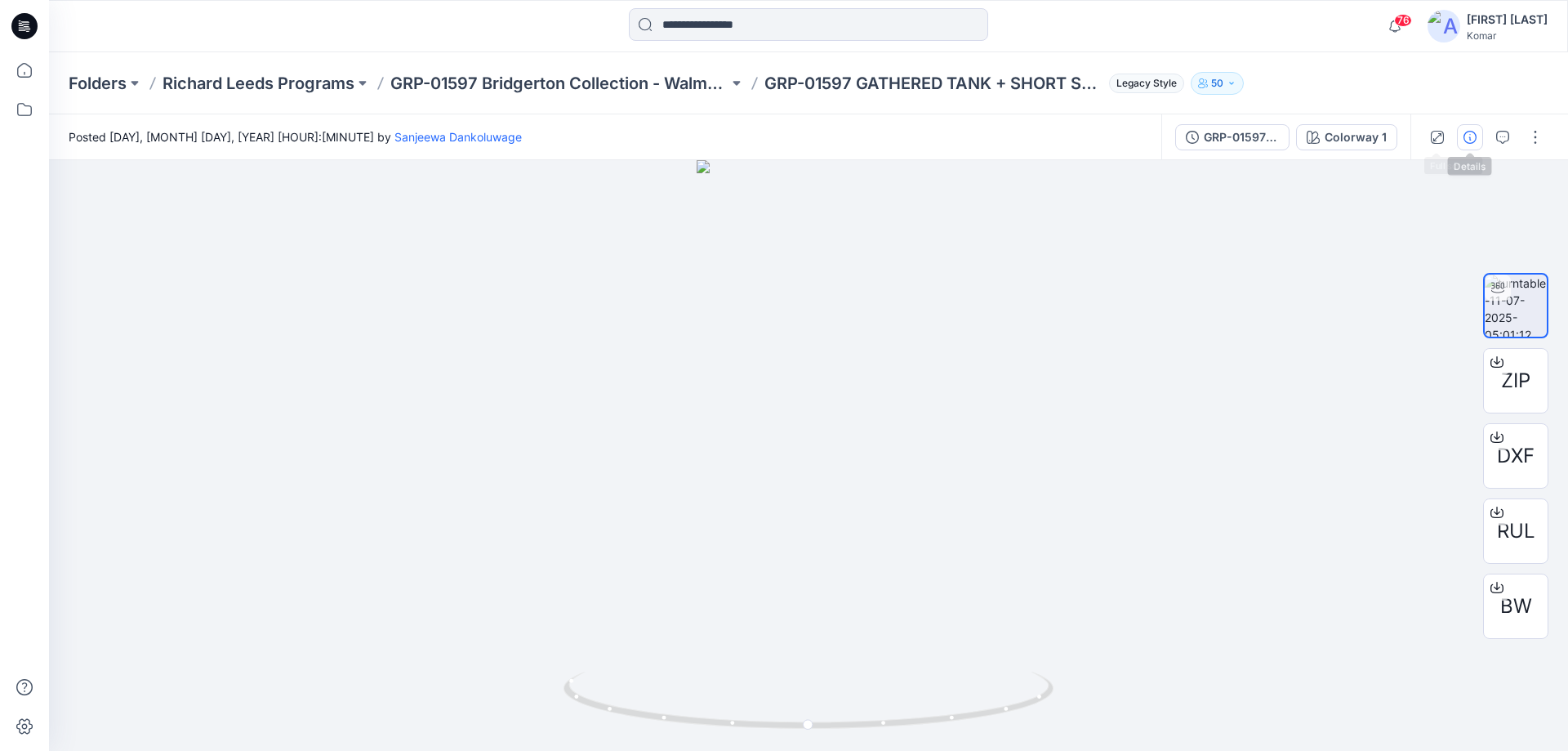 click 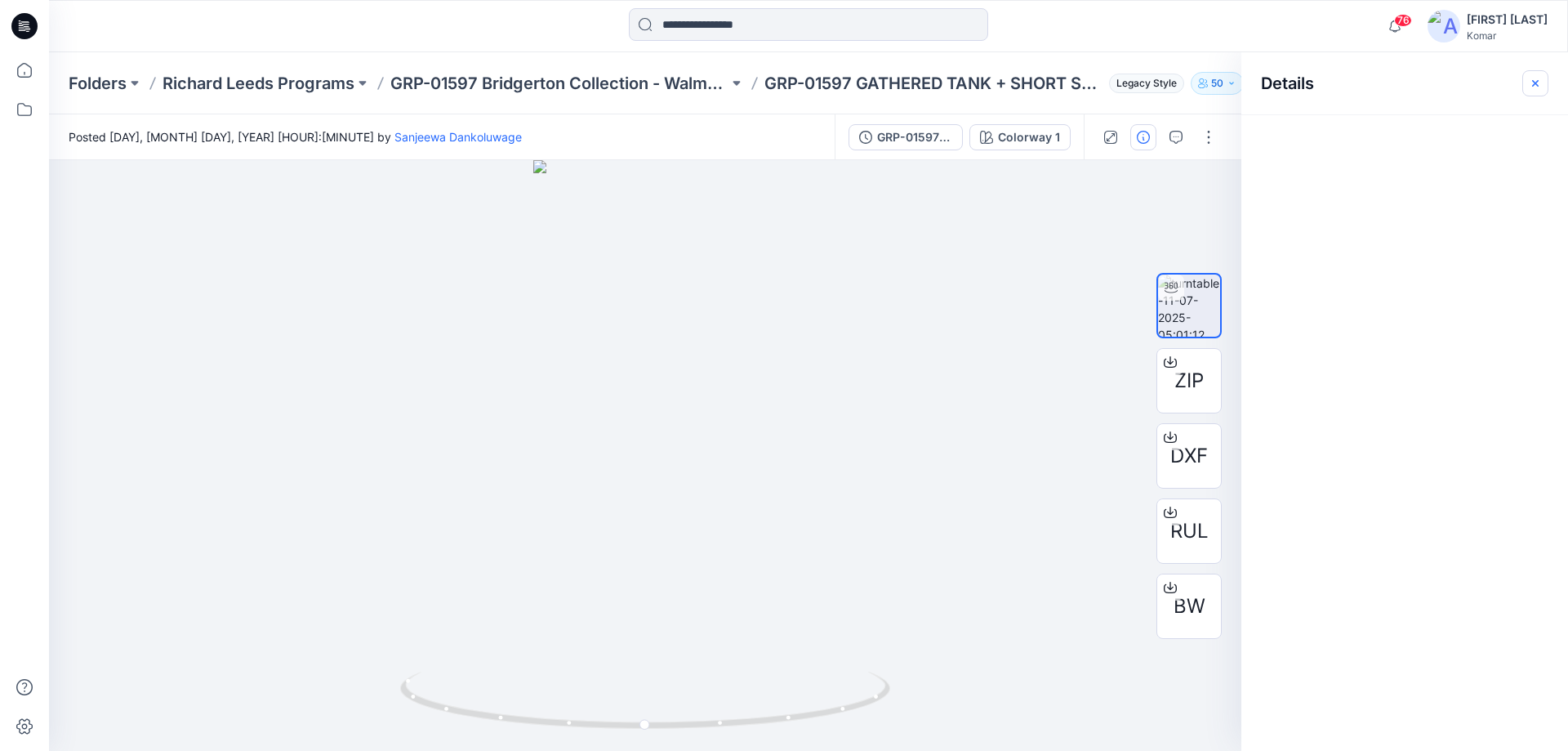 click 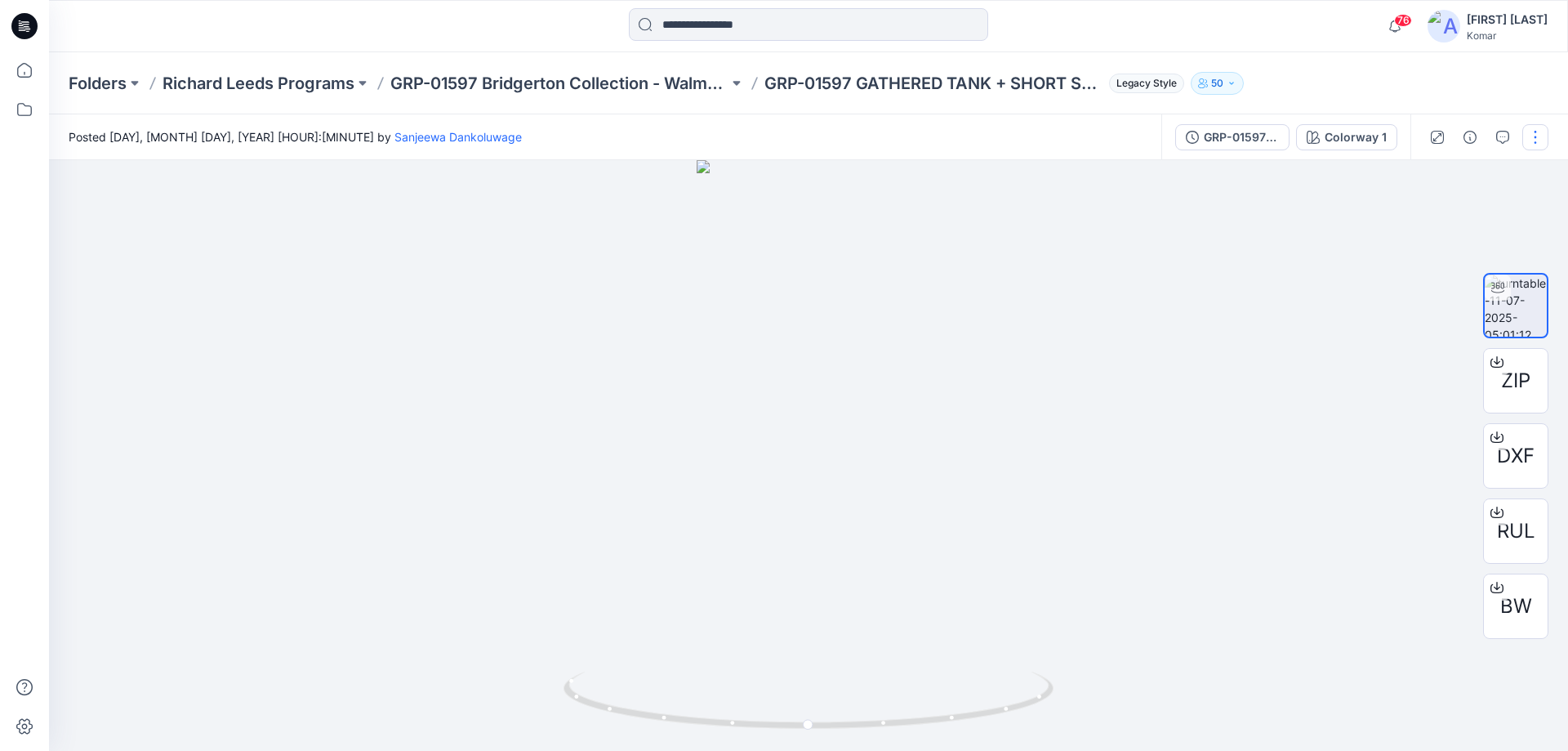 click at bounding box center [1535, 137] 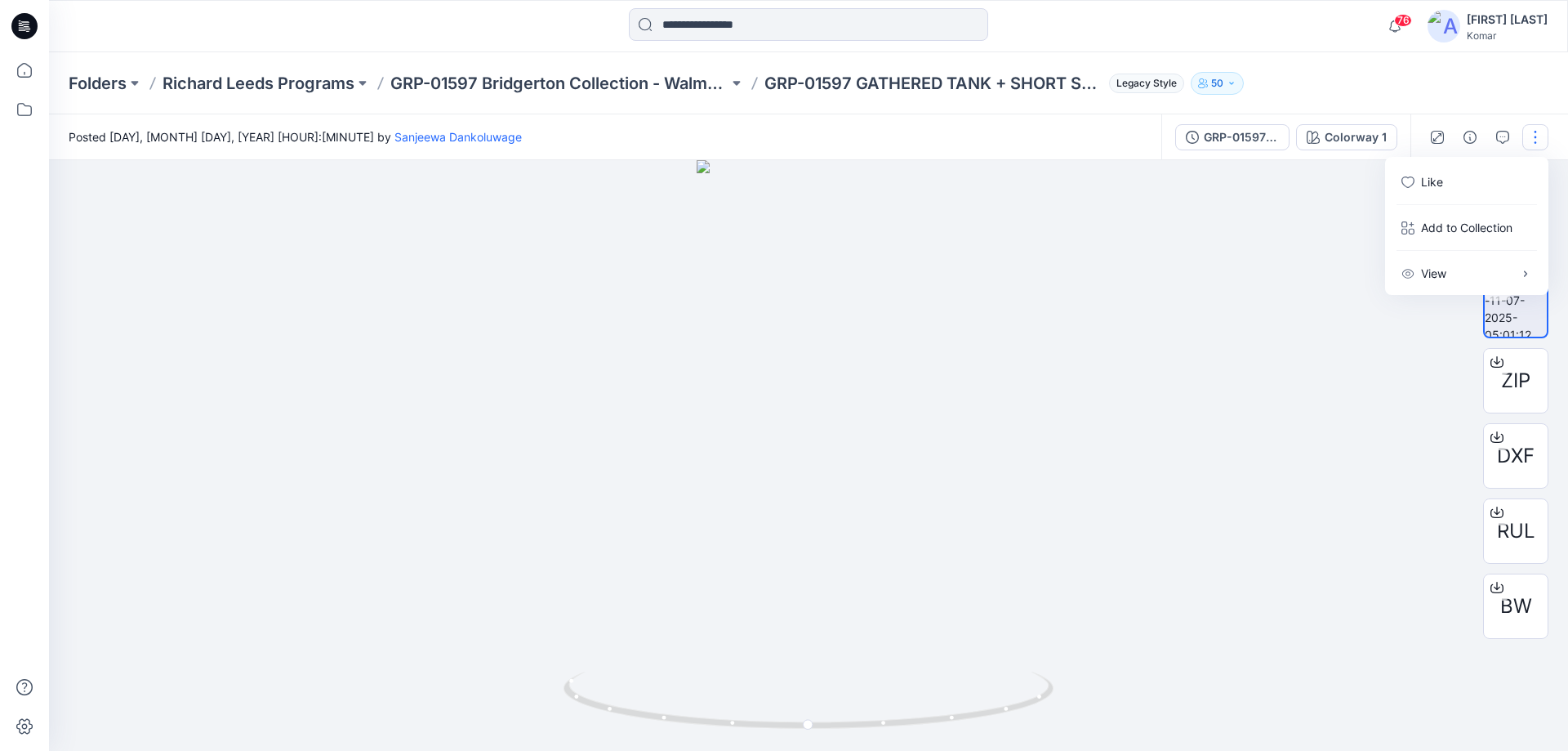 click at bounding box center (808, 455) 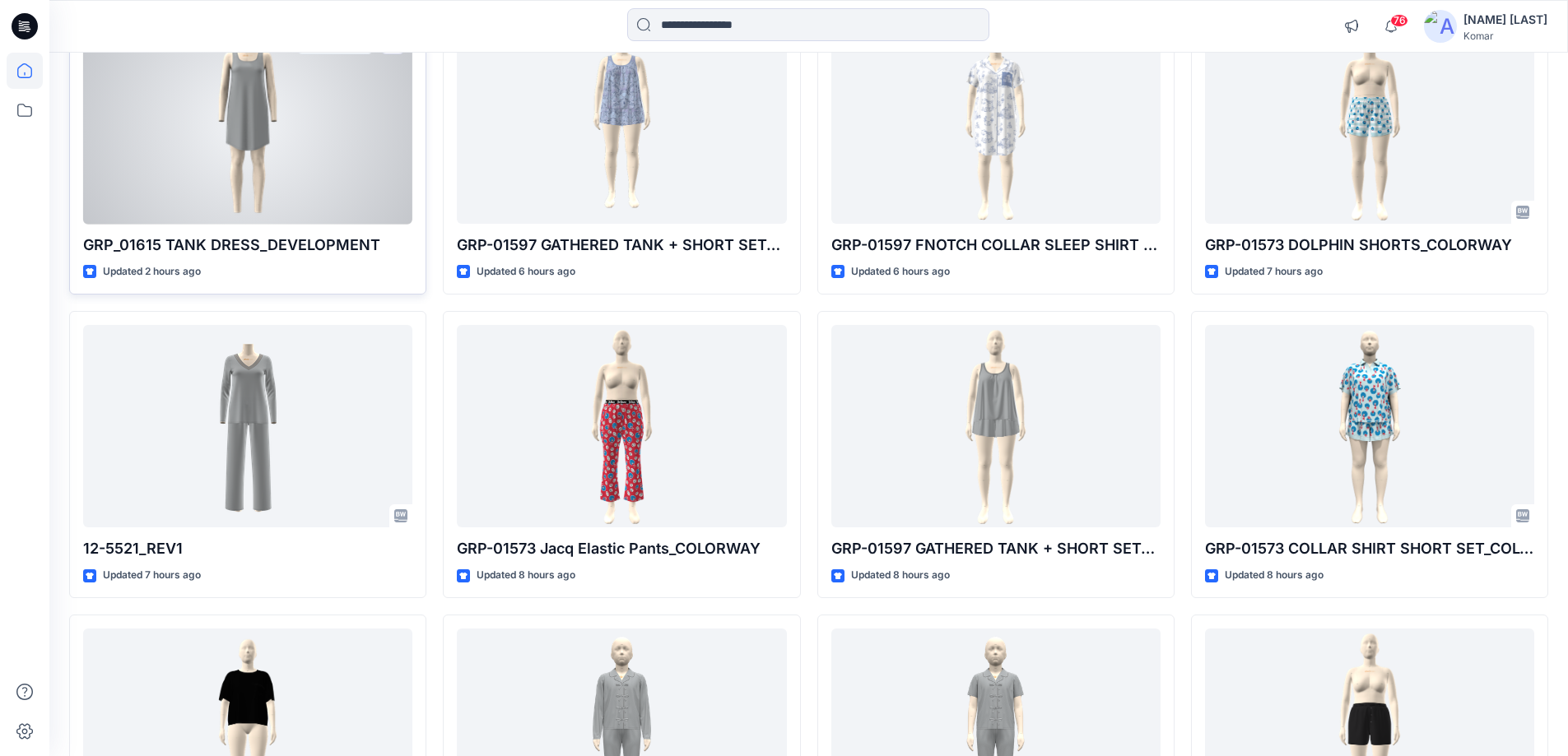 scroll, scrollTop: 247, scrollLeft: 0, axis: vertical 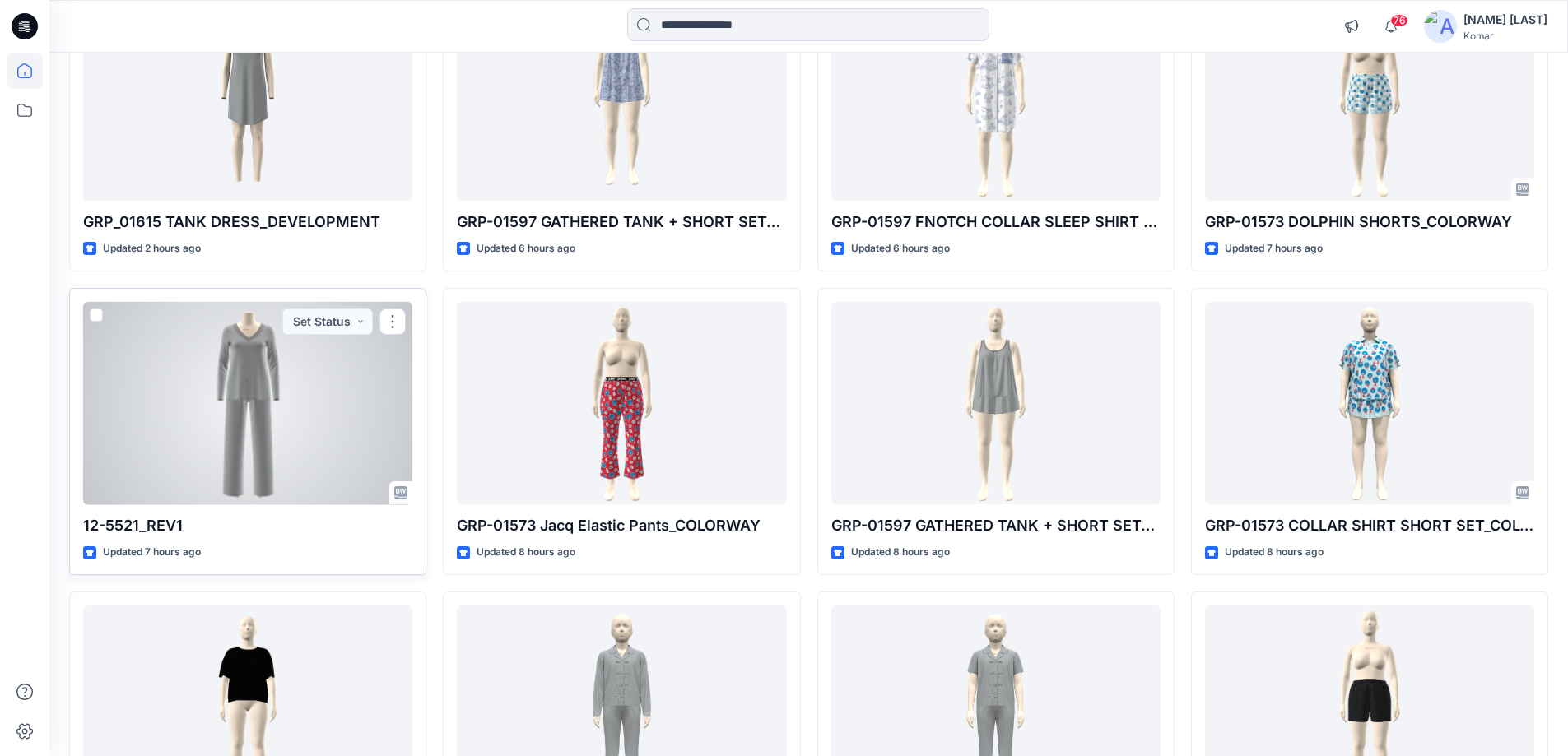 click at bounding box center [248, 403] 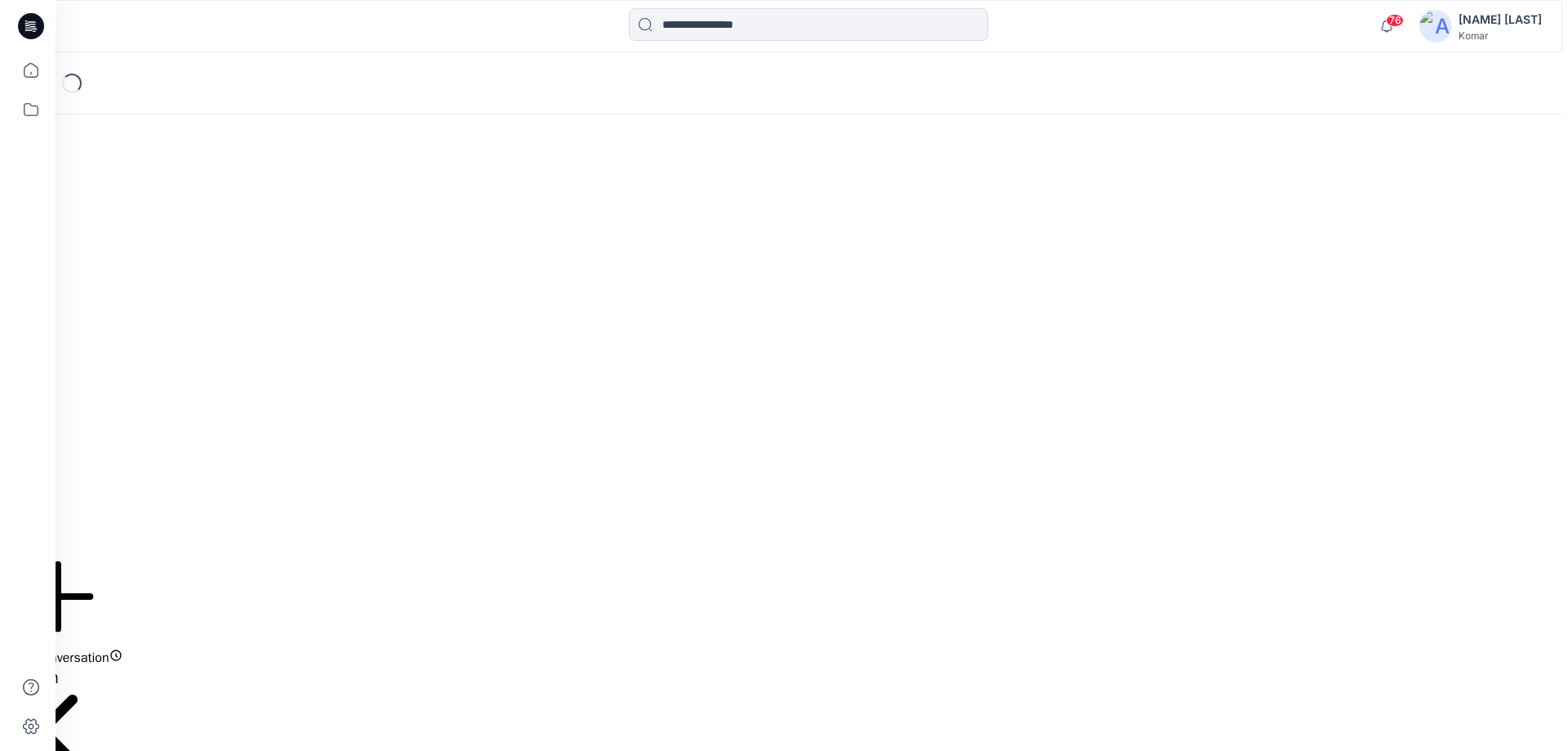 scroll, scrollTop: 0, scrollLeft: 0, axis: both 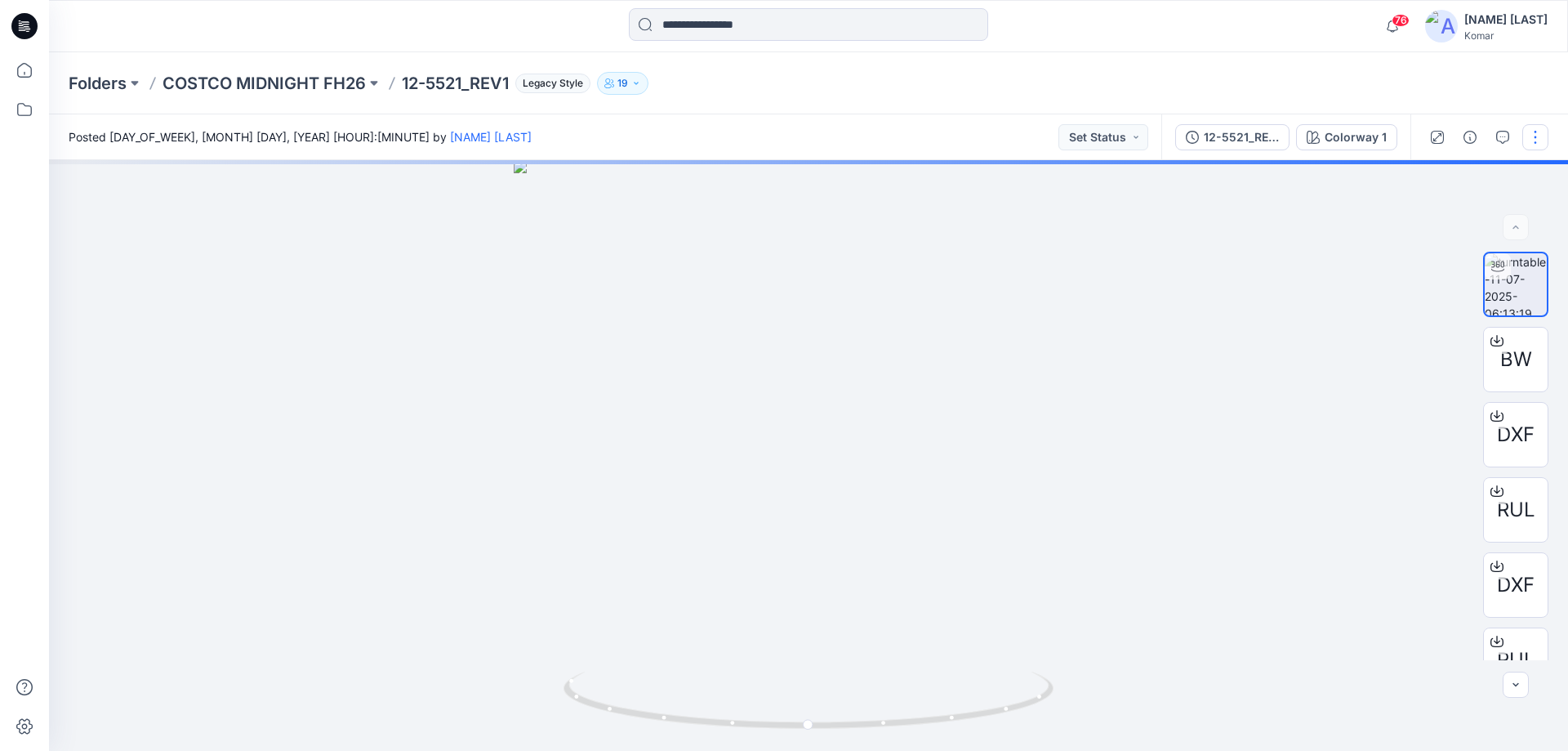 click at bounding box center (1535, 137) 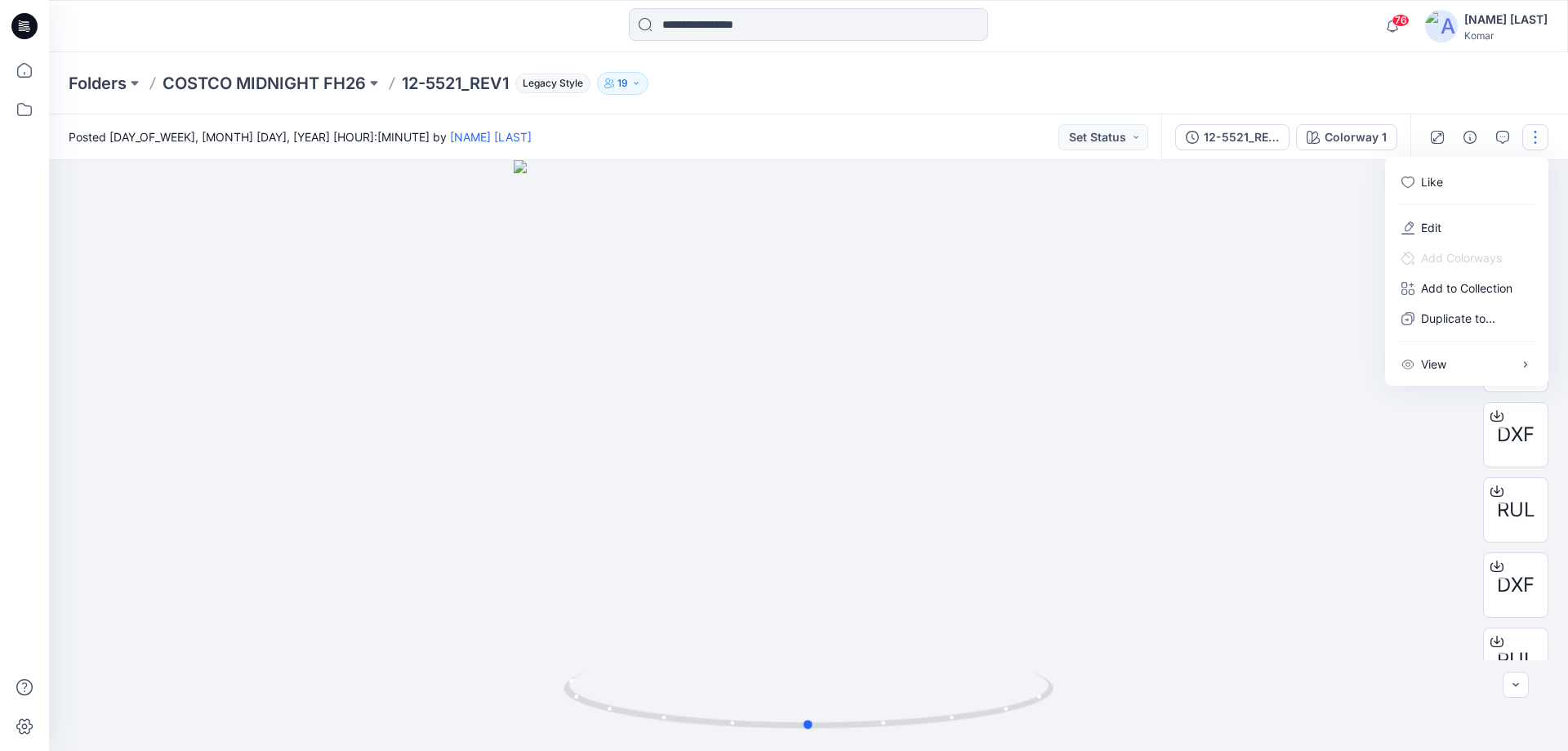click at bounding box center [808, 455] 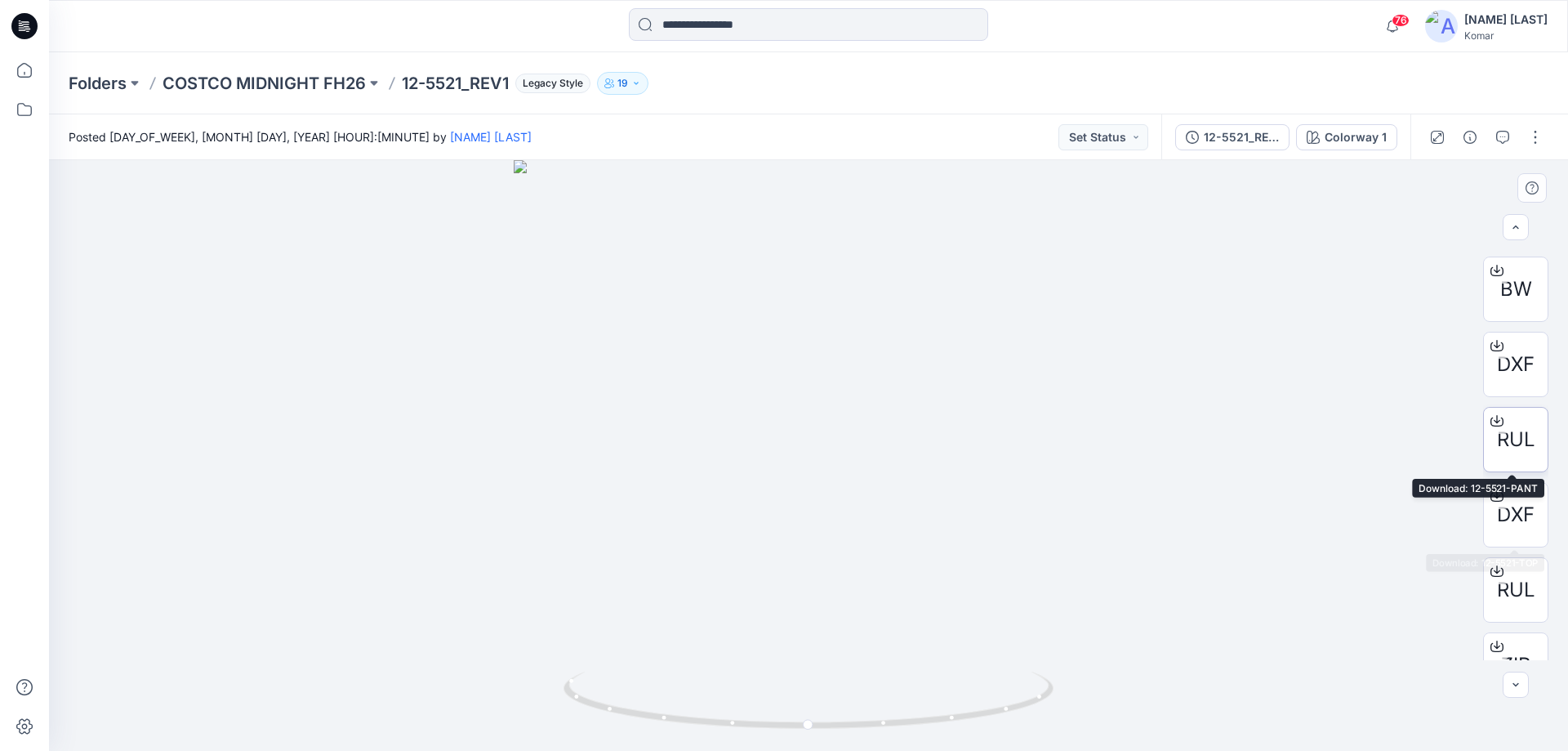 scroll, scrollTop: 108, scrollLeft: 0, axis: vertical 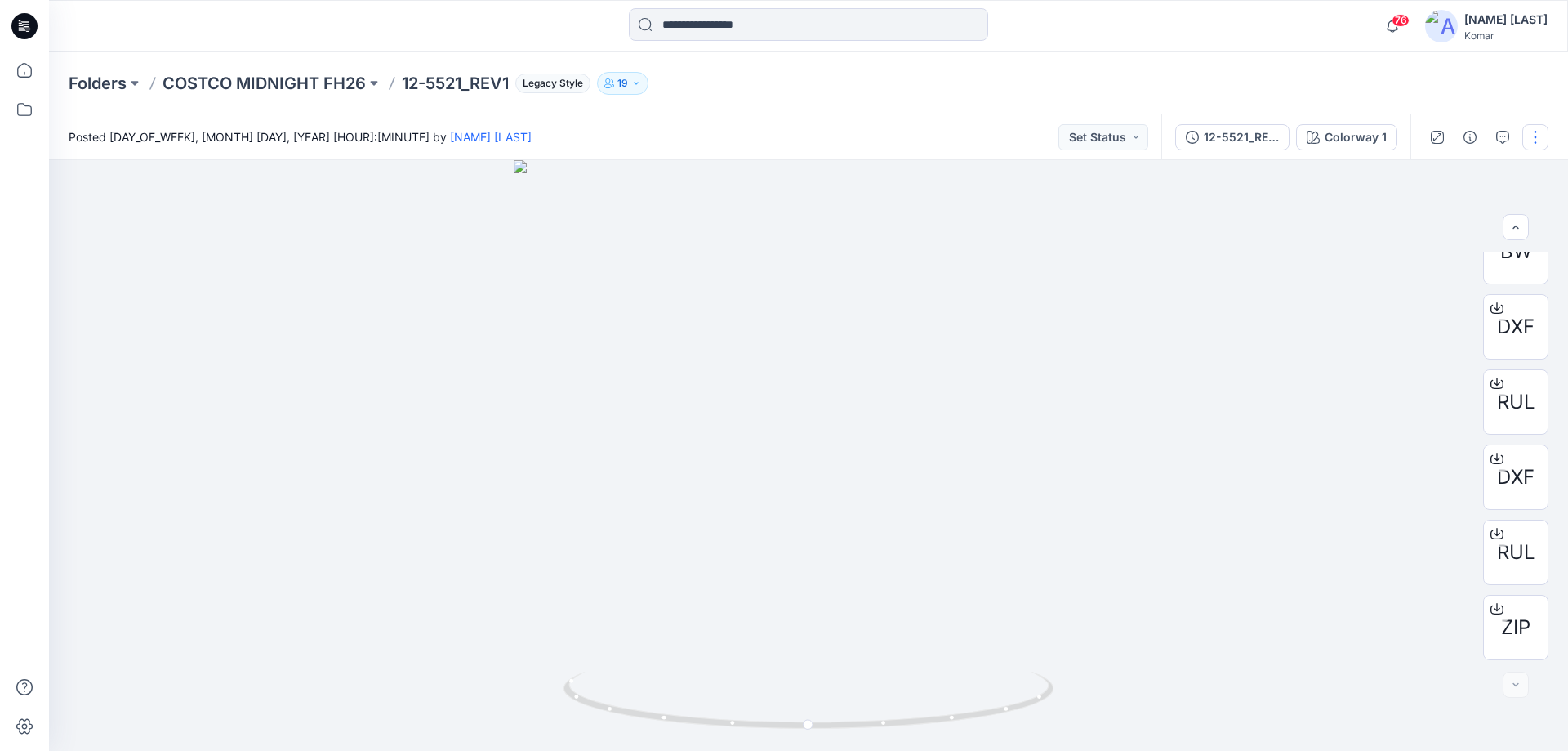 click at bounding box center (1535, 137) 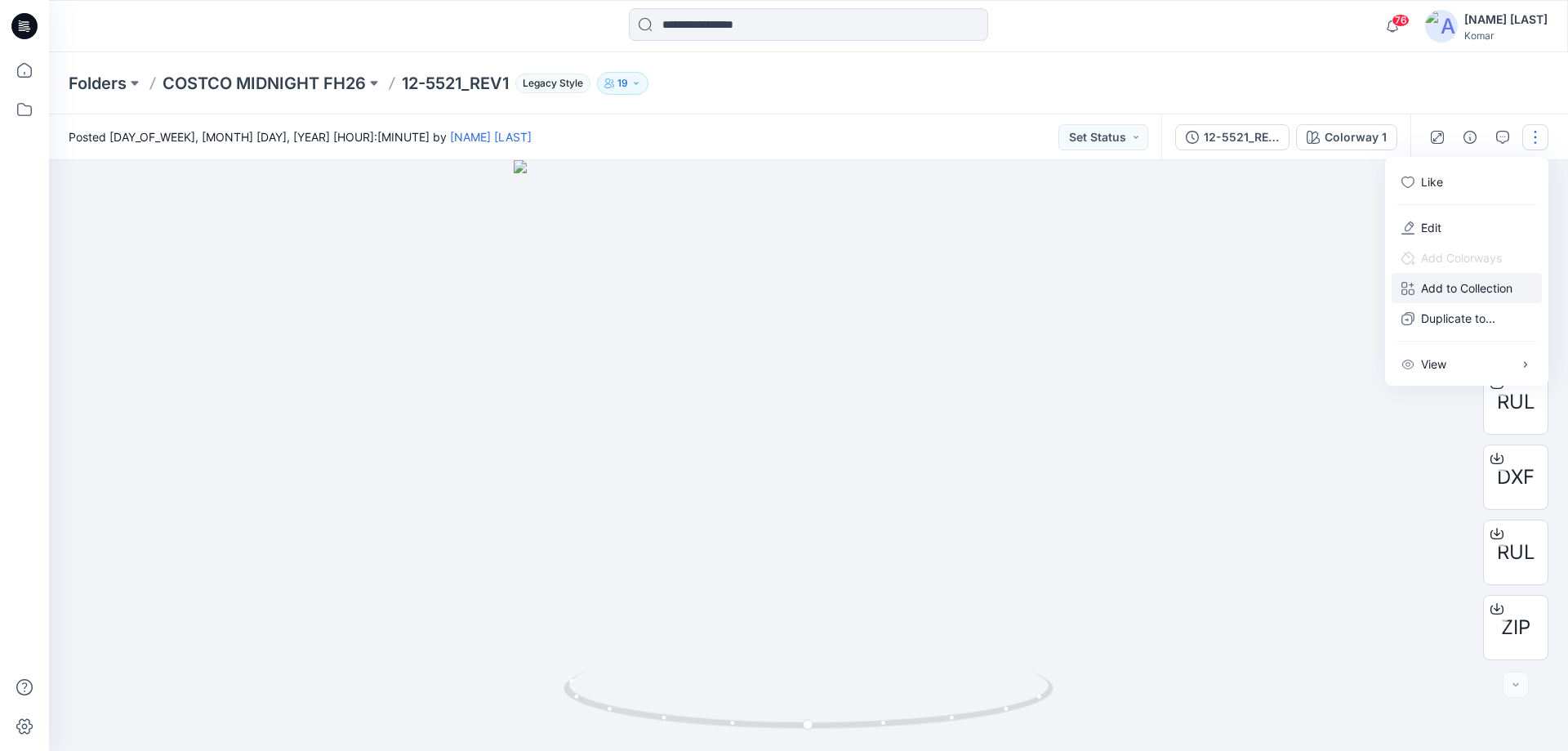 click on "Add to Collection" at bounding box center (1467, 288) 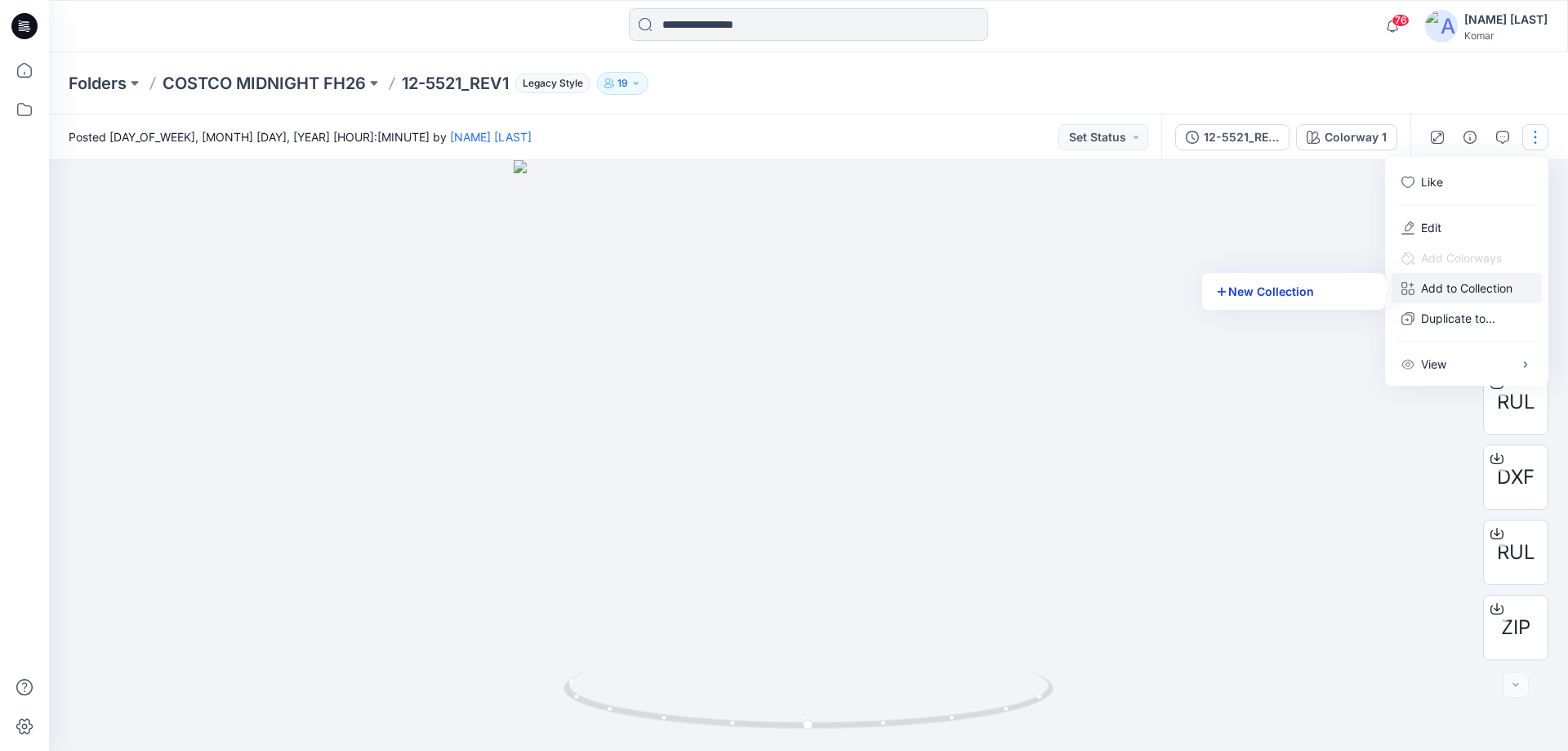 click on "New Collection" at bounding box center [1294, 291] 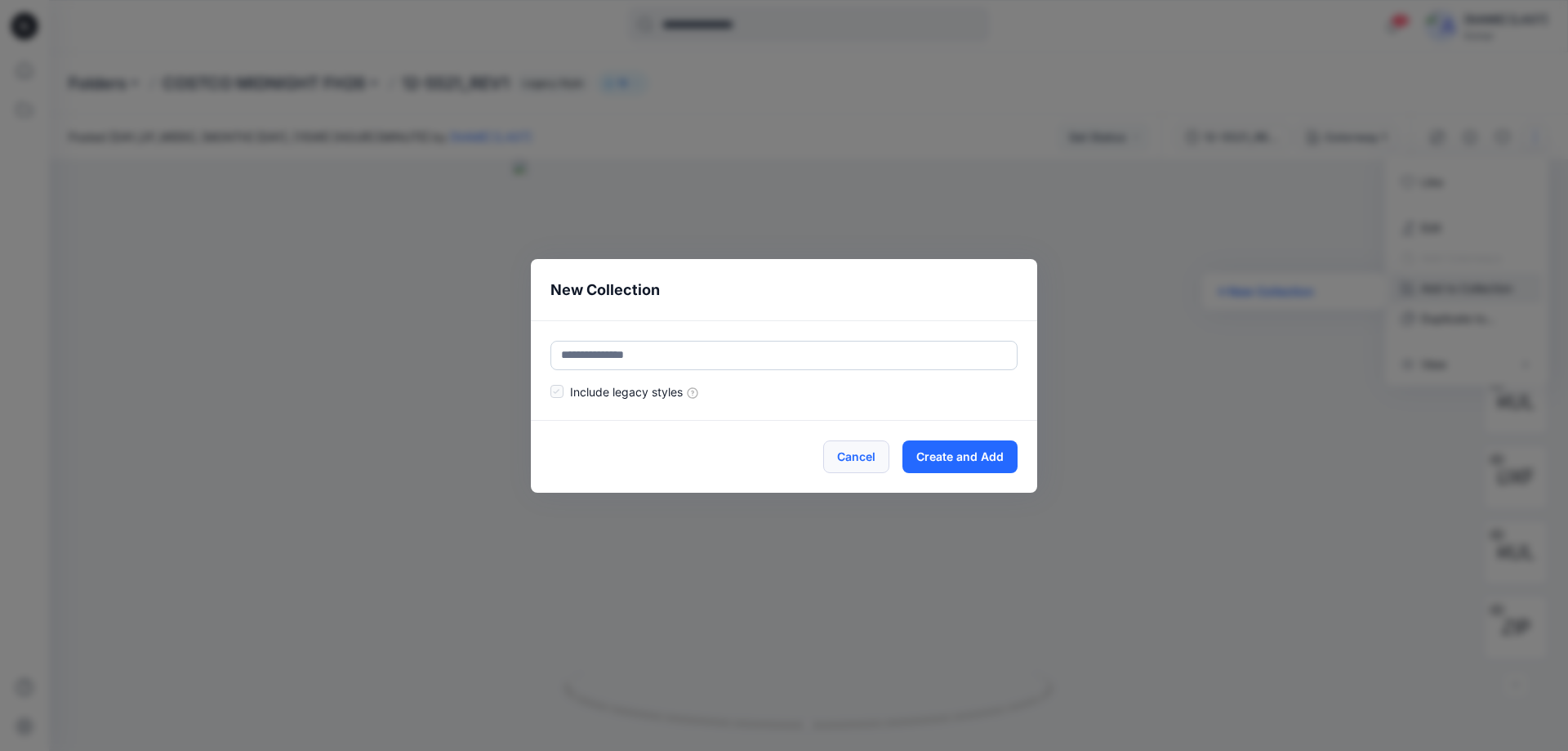 click on "Cancel" at bounding box center (856, 457) 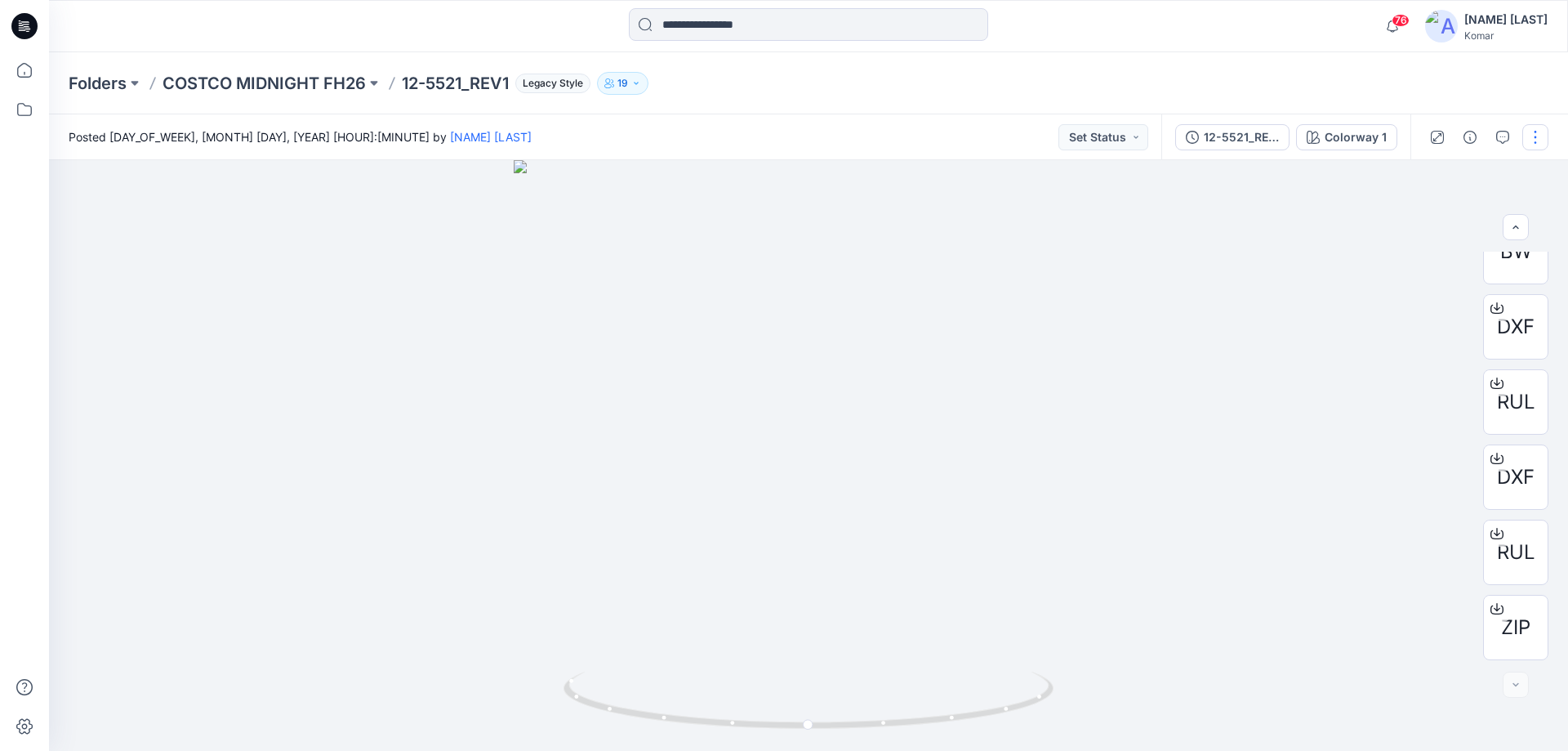click at bounding box center (1535, 137) 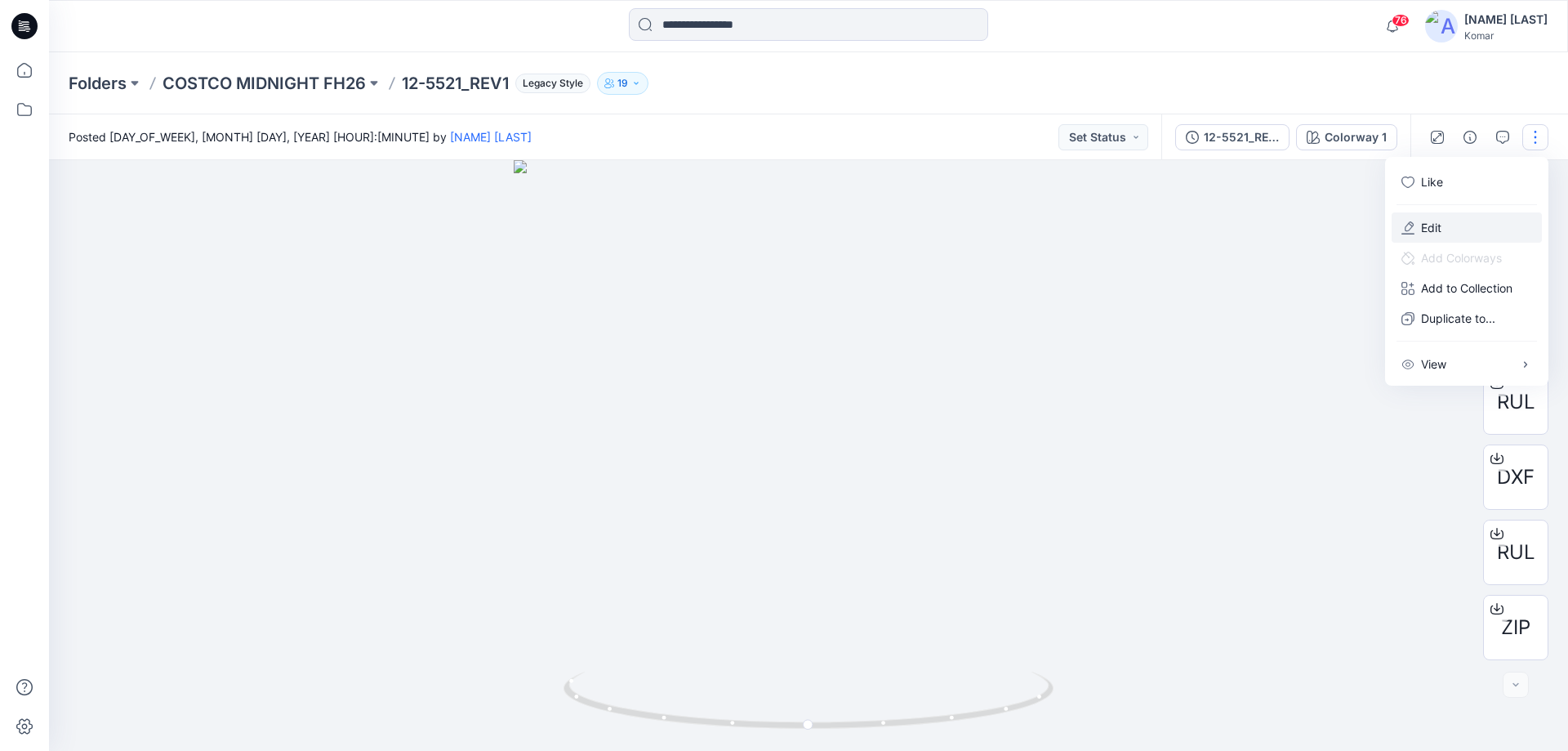 click on "Edit" at bounding box center [1467, 227] 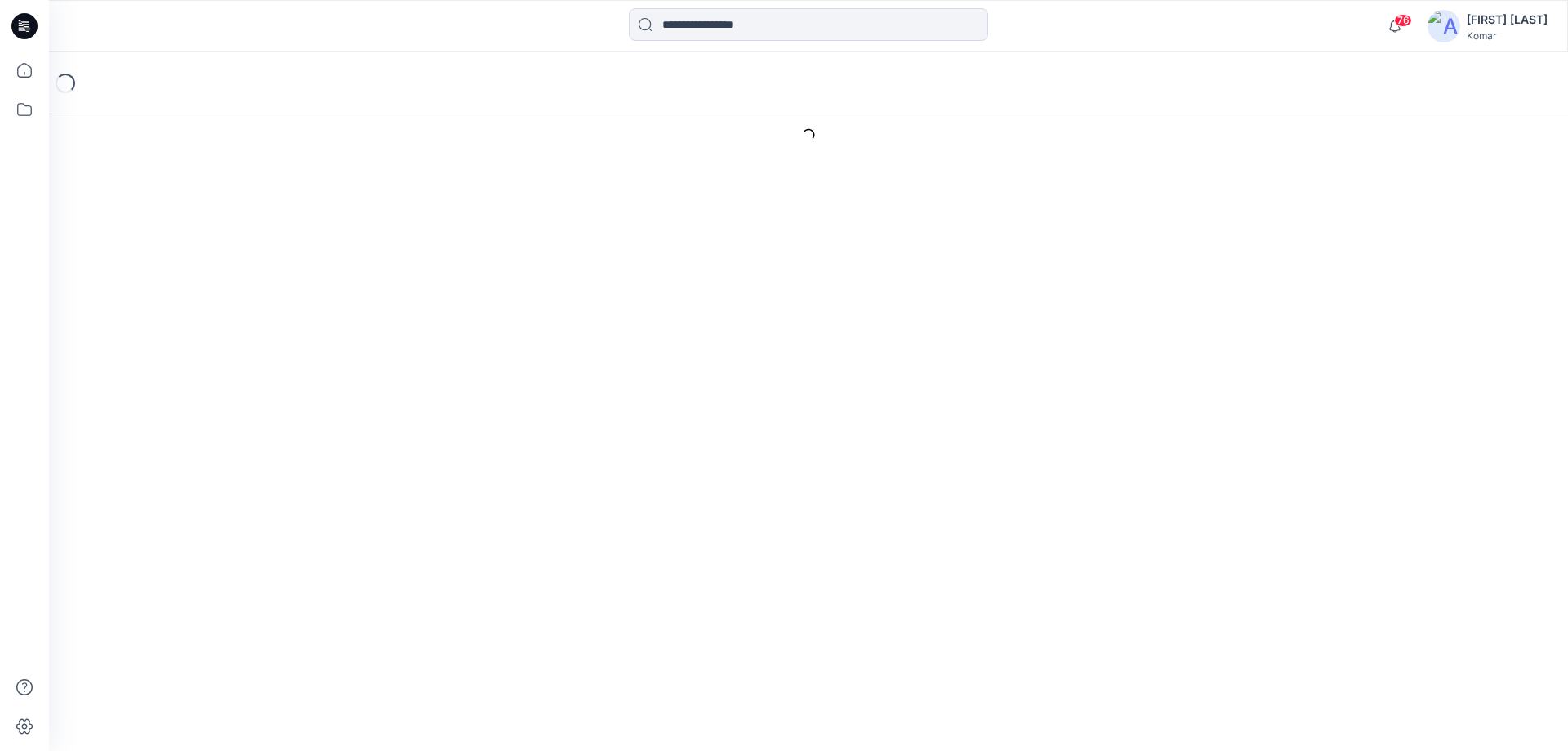 scroll, scrollTop: 0, scrollLeft: 0, axis: both 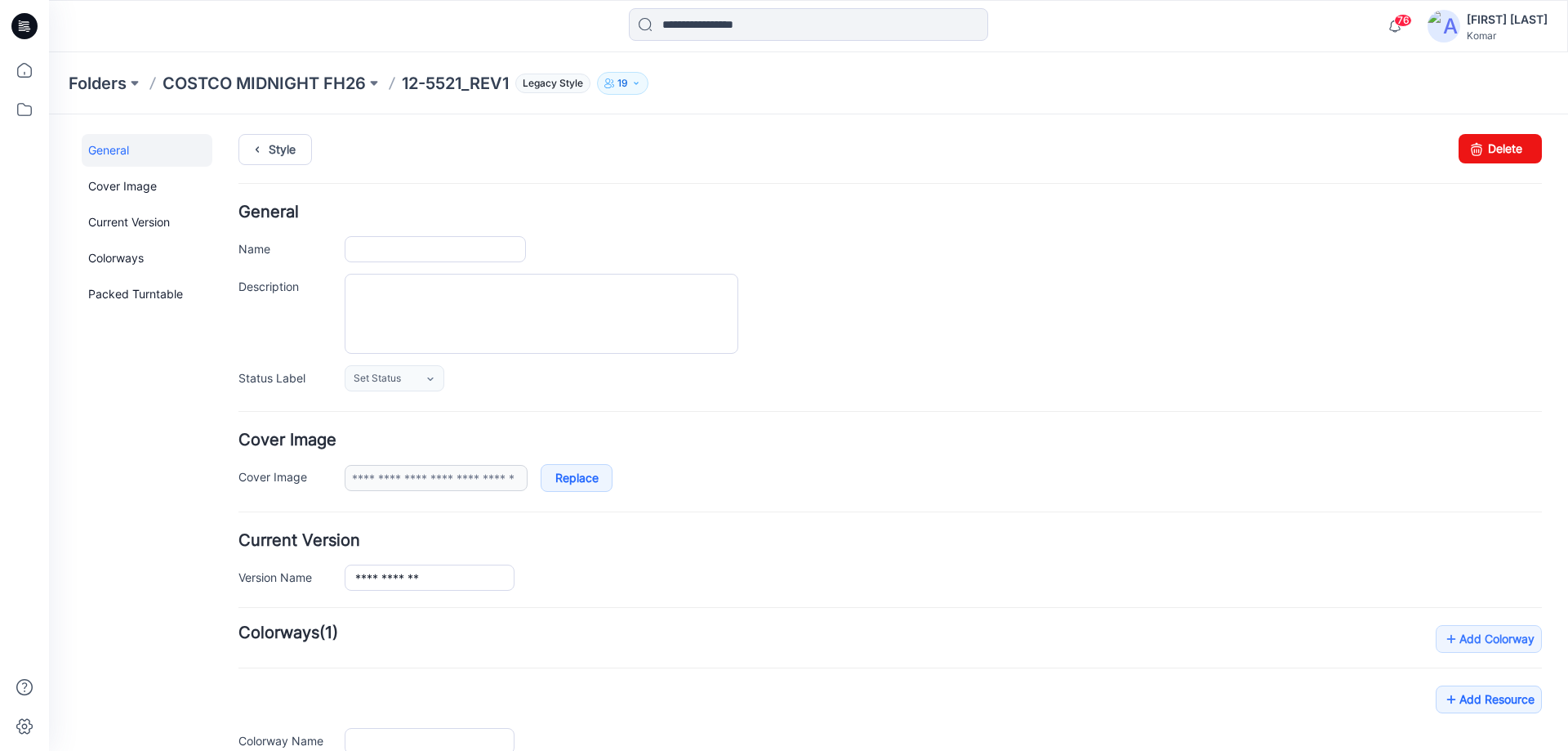 type on "**********" 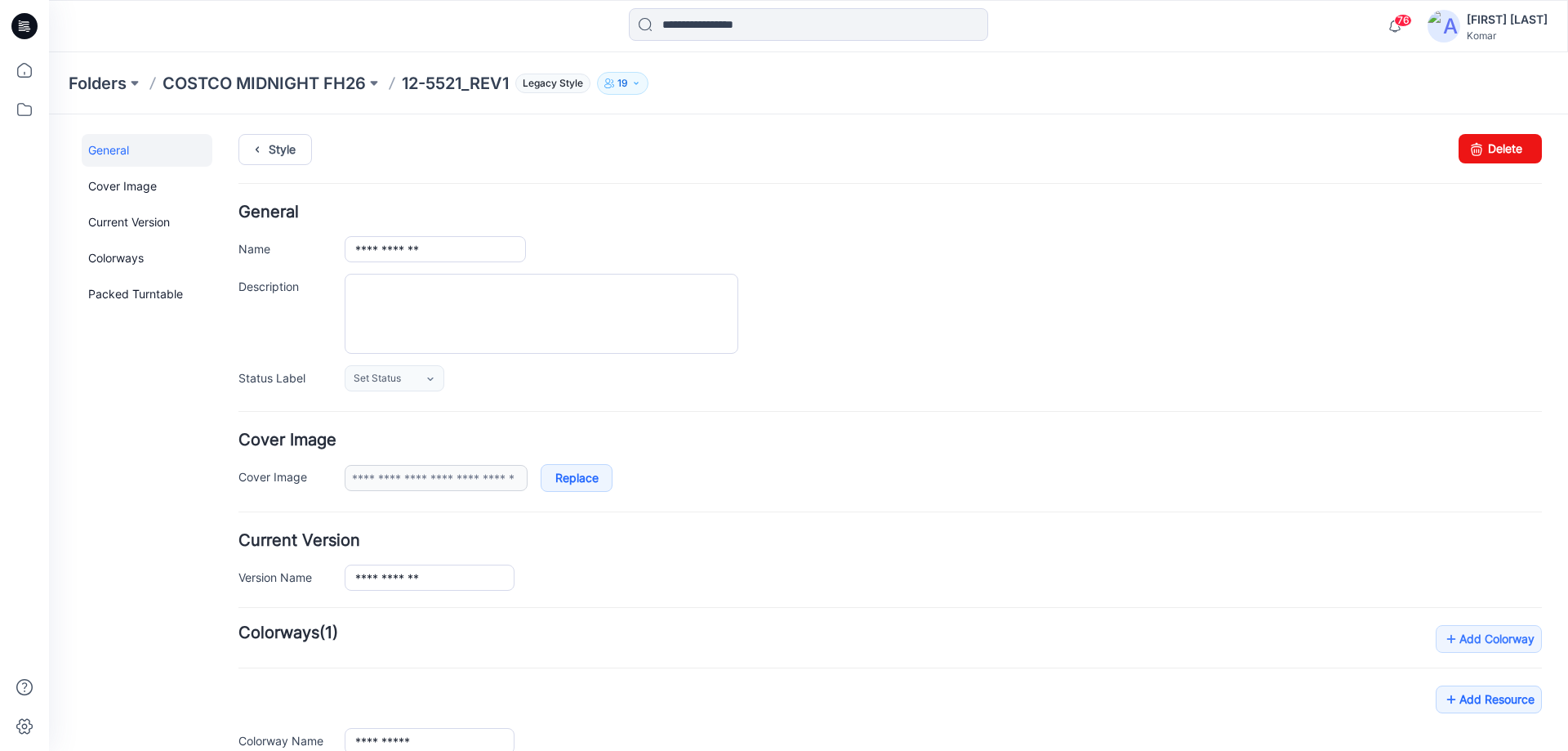 type on "**********" 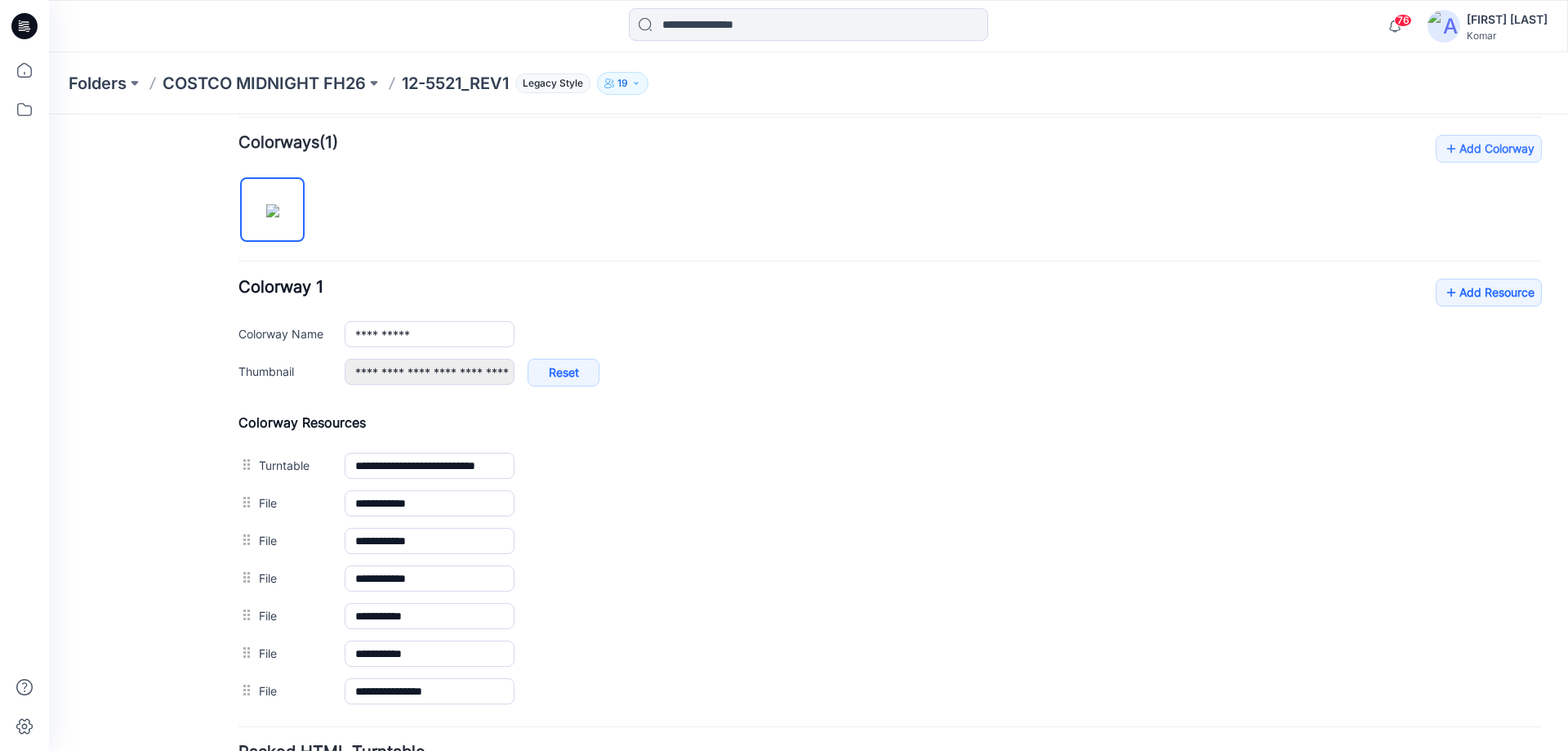 scroll, scrollTop: 637, scrollLeft: 0, axis: vertical 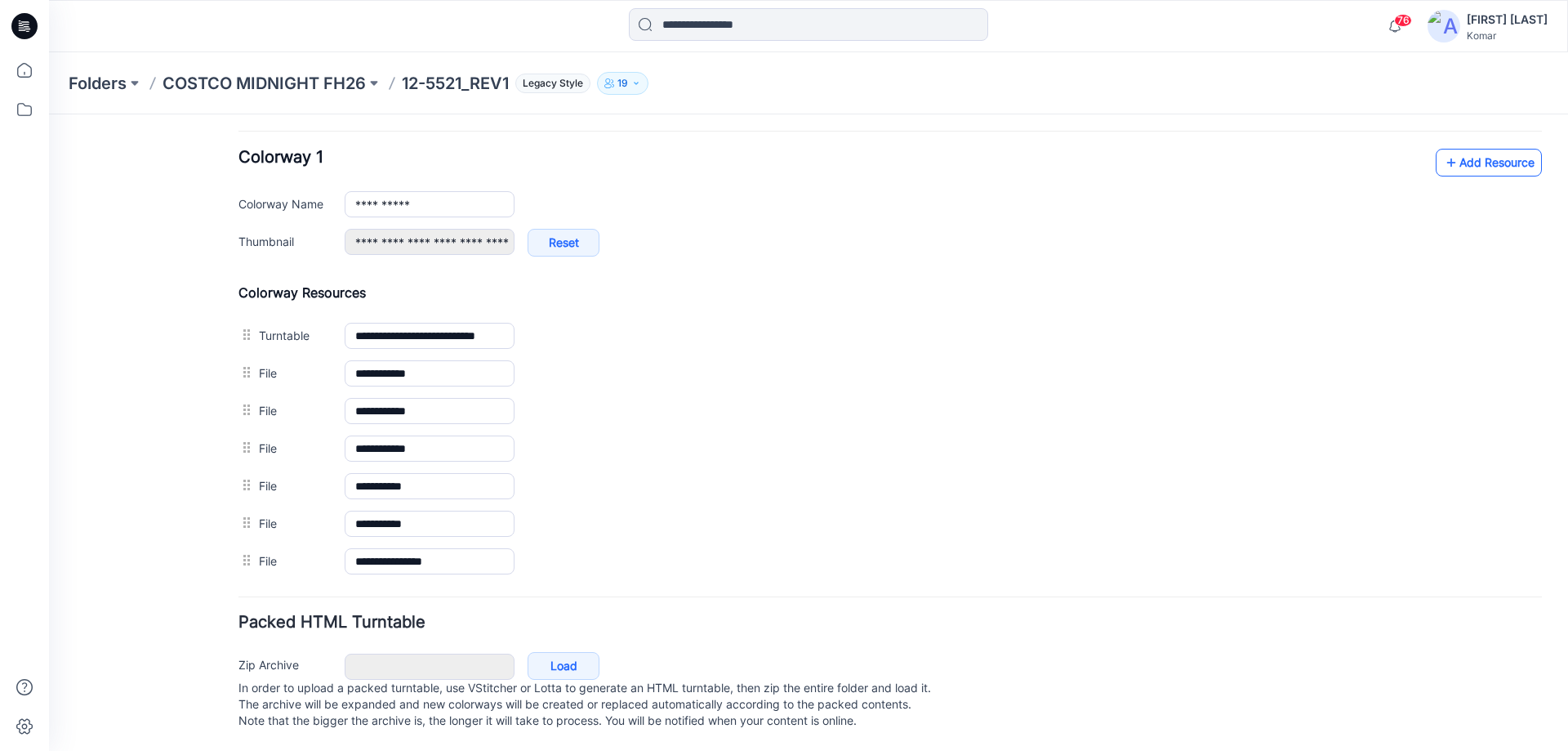 click on "Add Resource" at bounding box center [1489, 163] 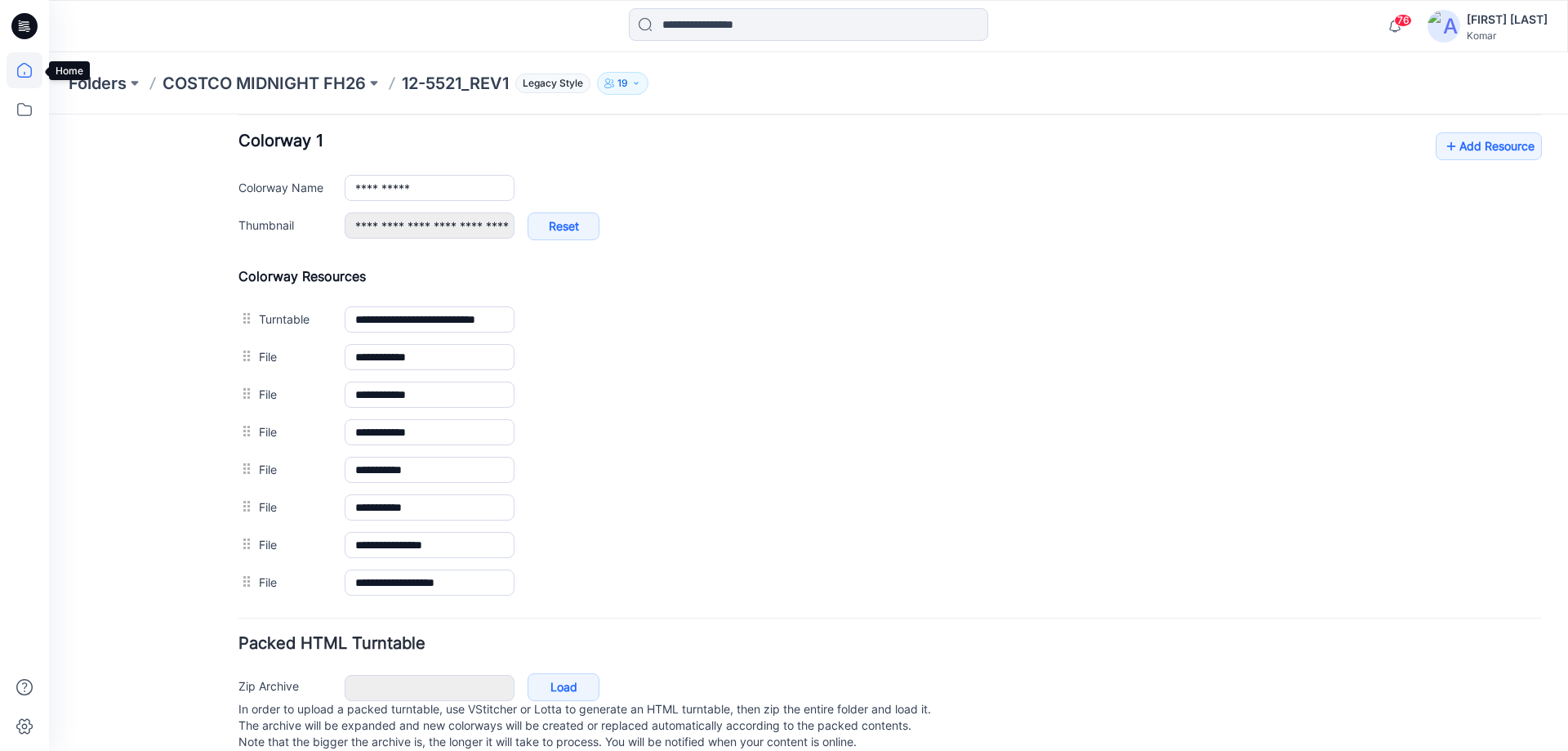 click 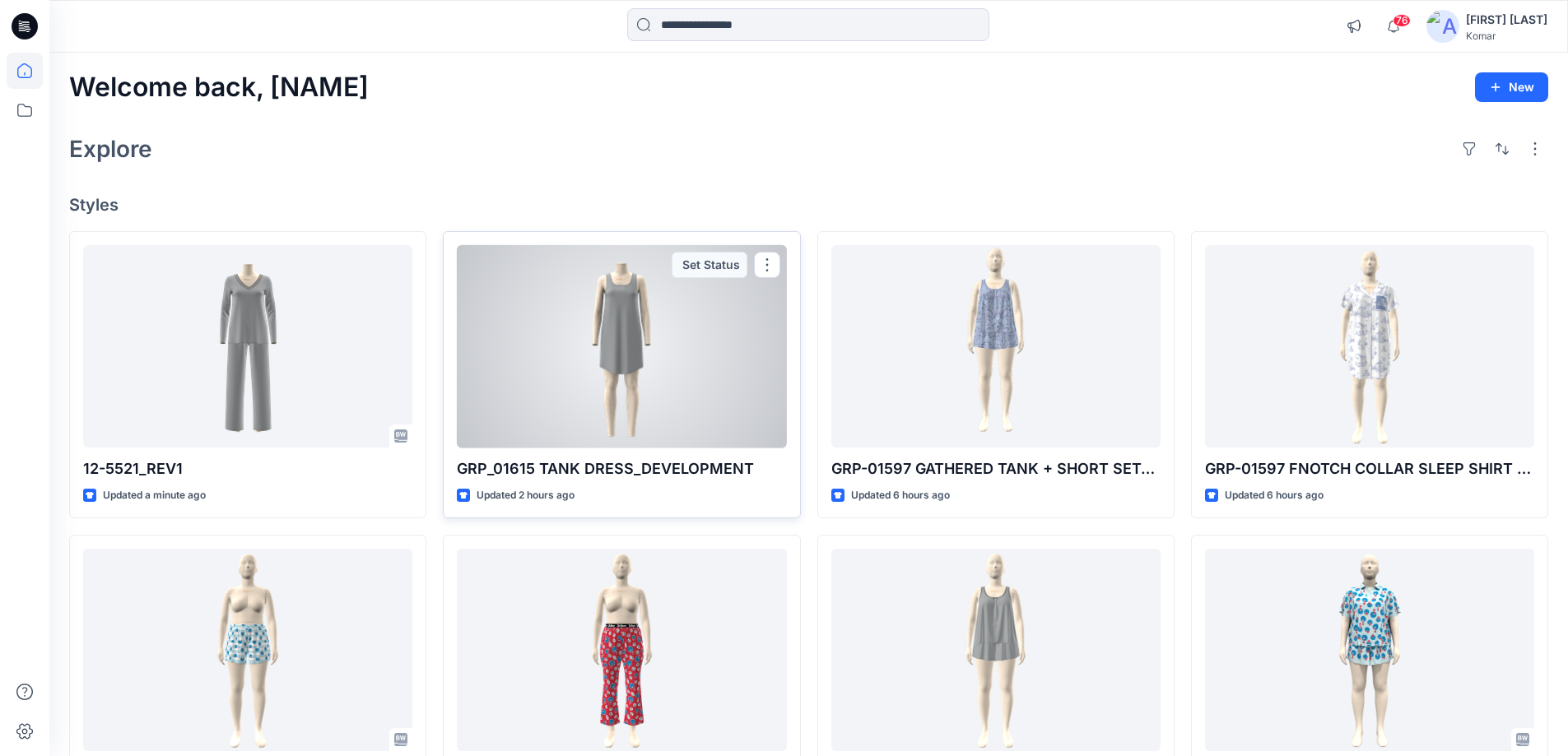 click at bounding box center [621, 346] 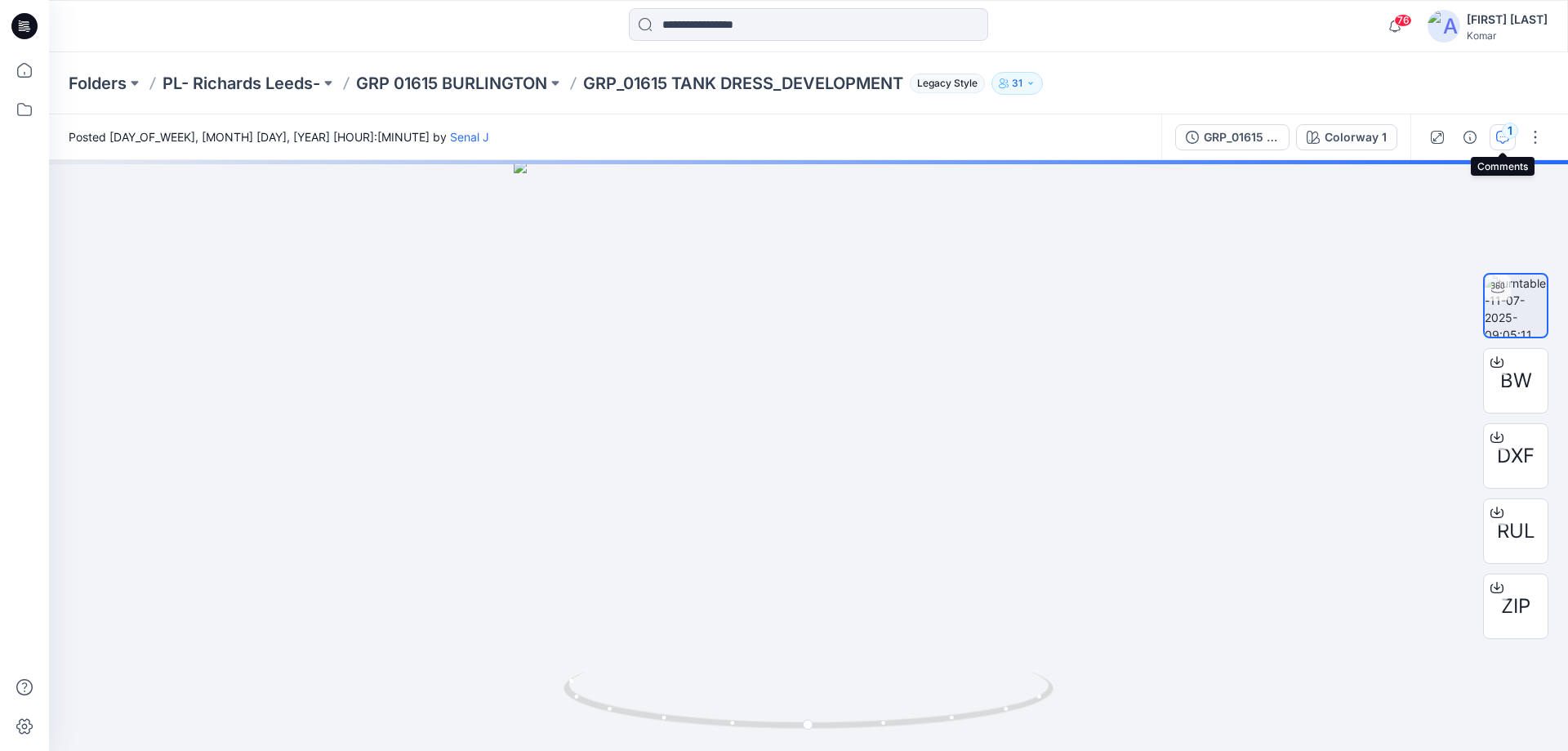 click on "1" at bounding box center [1510, 131] 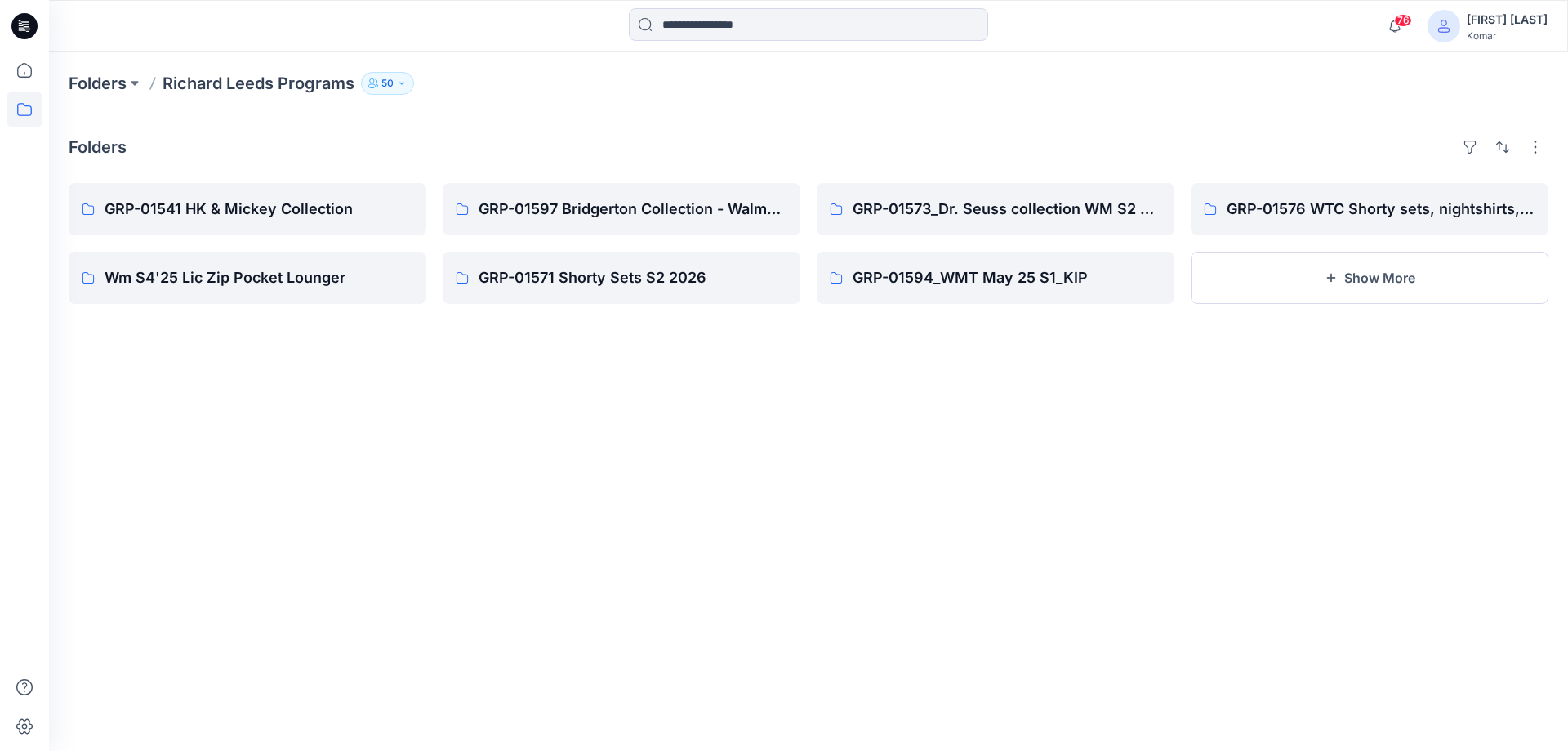scroll, scrollTop: 0, scrollLeft: 0, axis: both 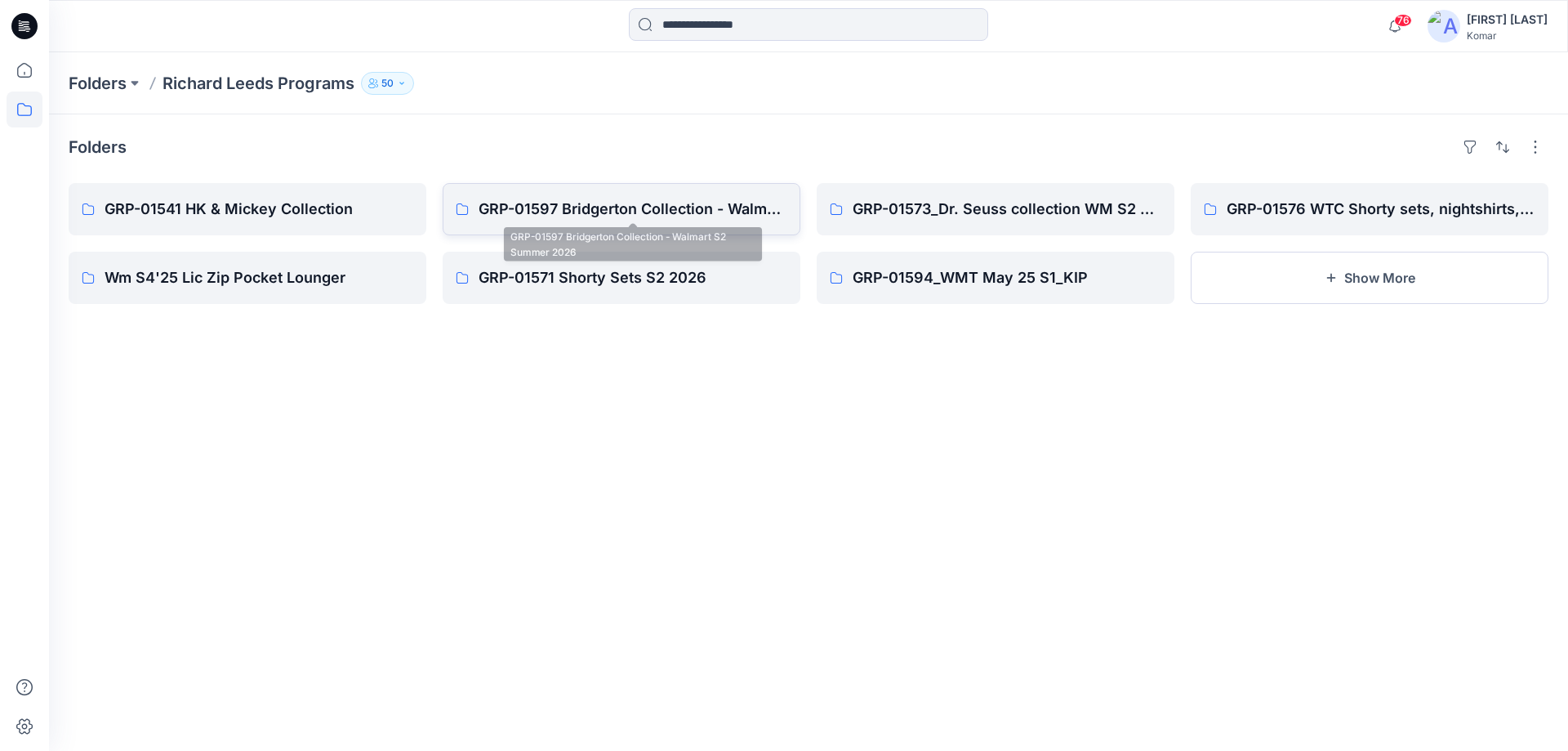 click on "GRP-01597 Bridgerton Collection - Walmart S2 Summer 2026" at bounding box center (621, 209) 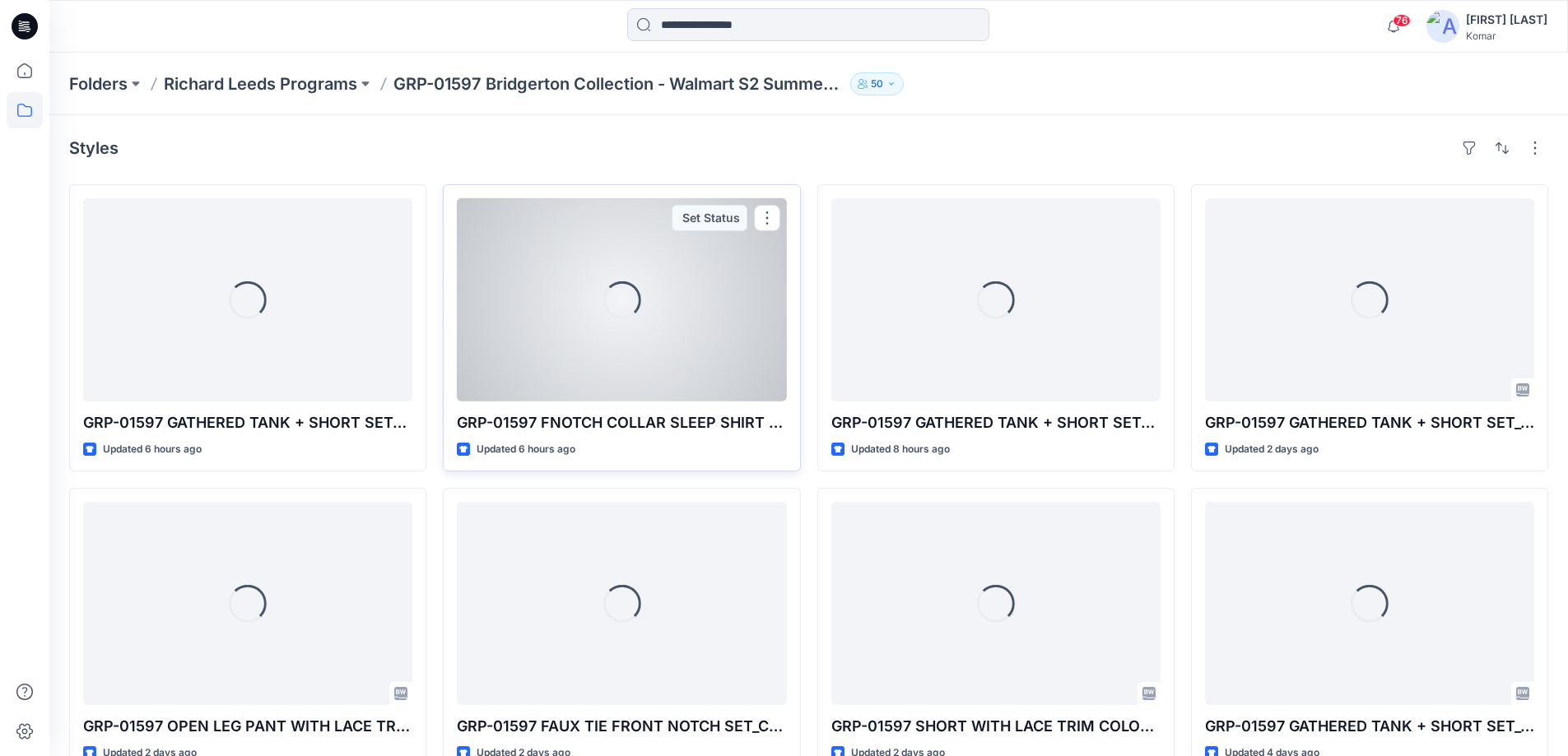 click on "Loading..." at bounding box center [621, 299] 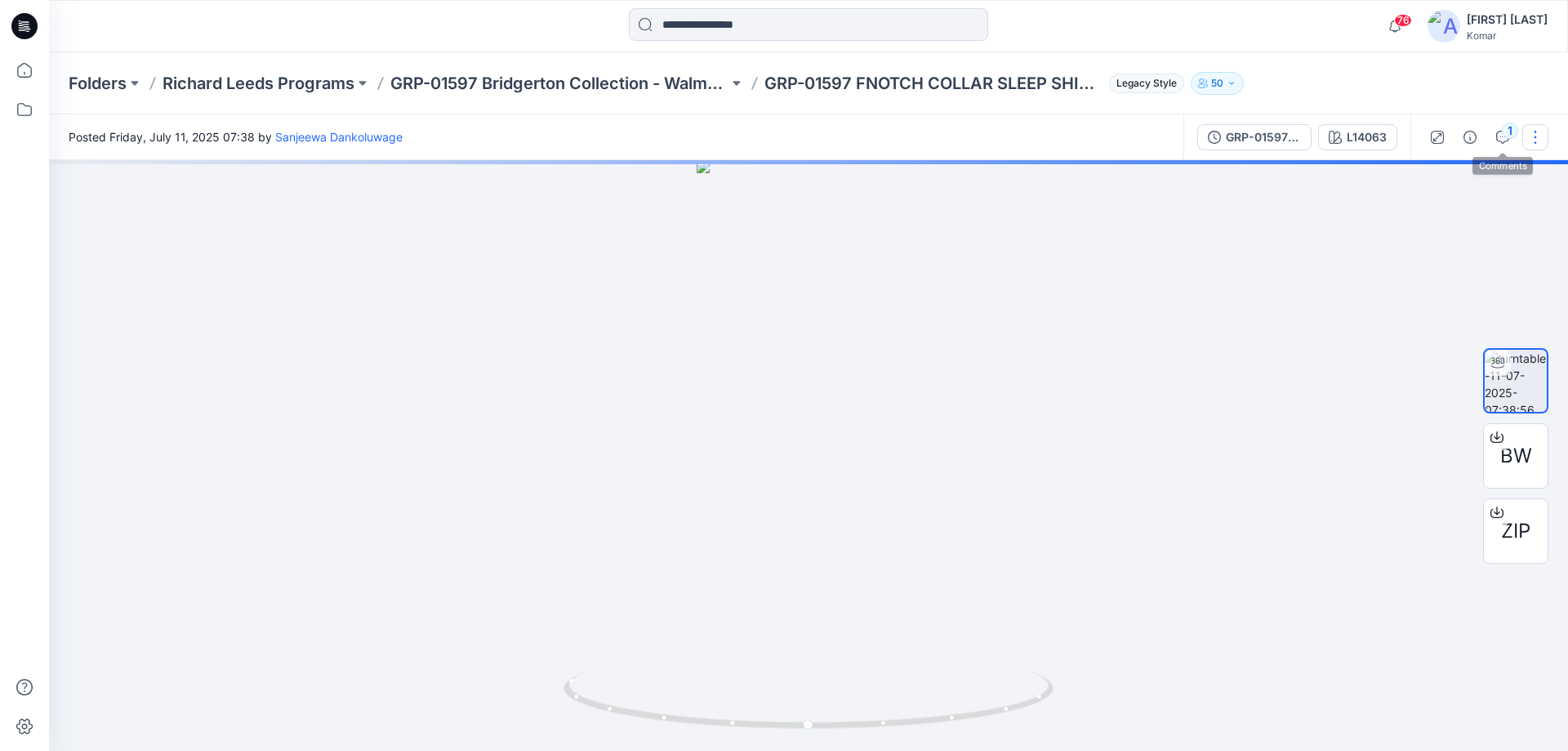 click at bounding box center [1535, 137] 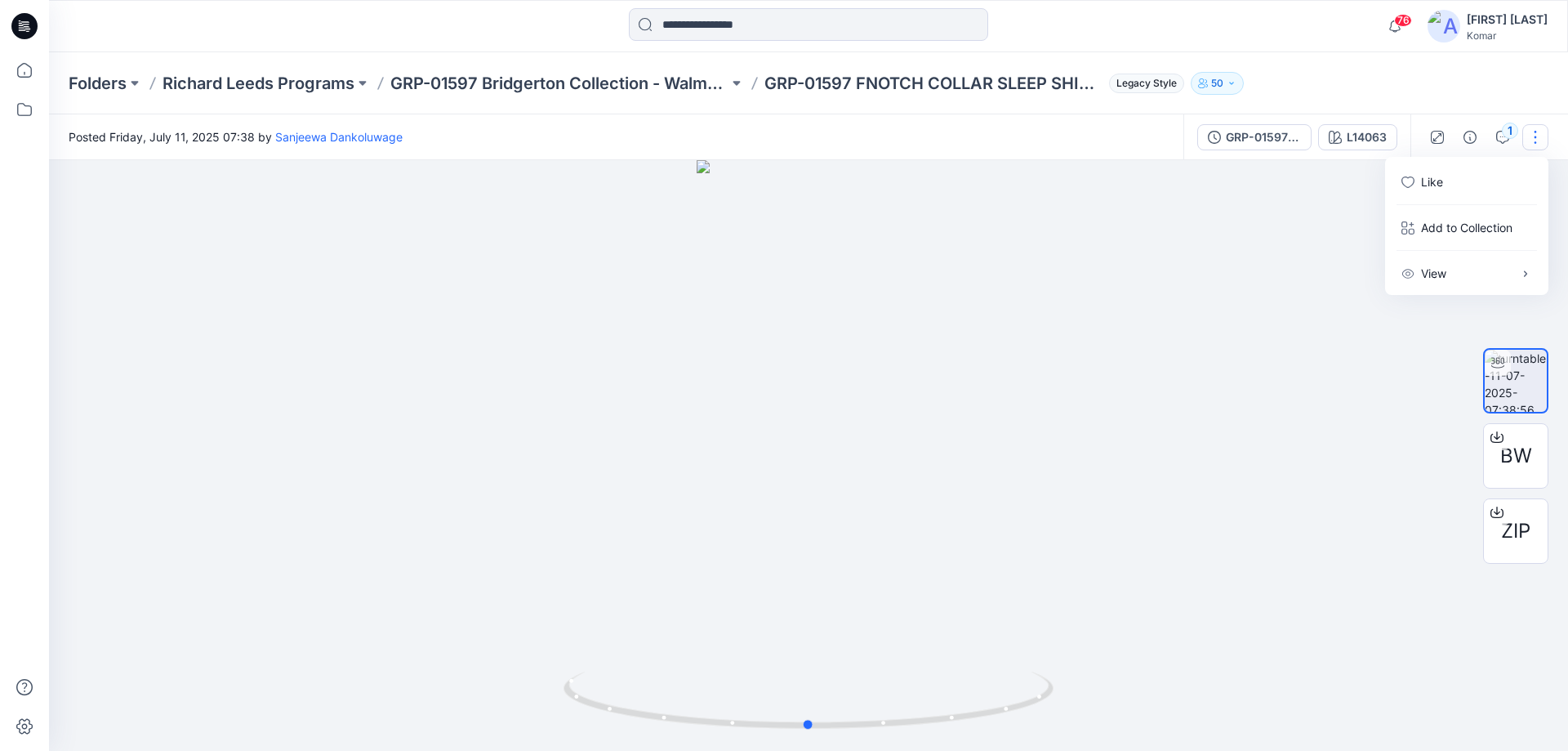 click at bounding box center [808, 455] 